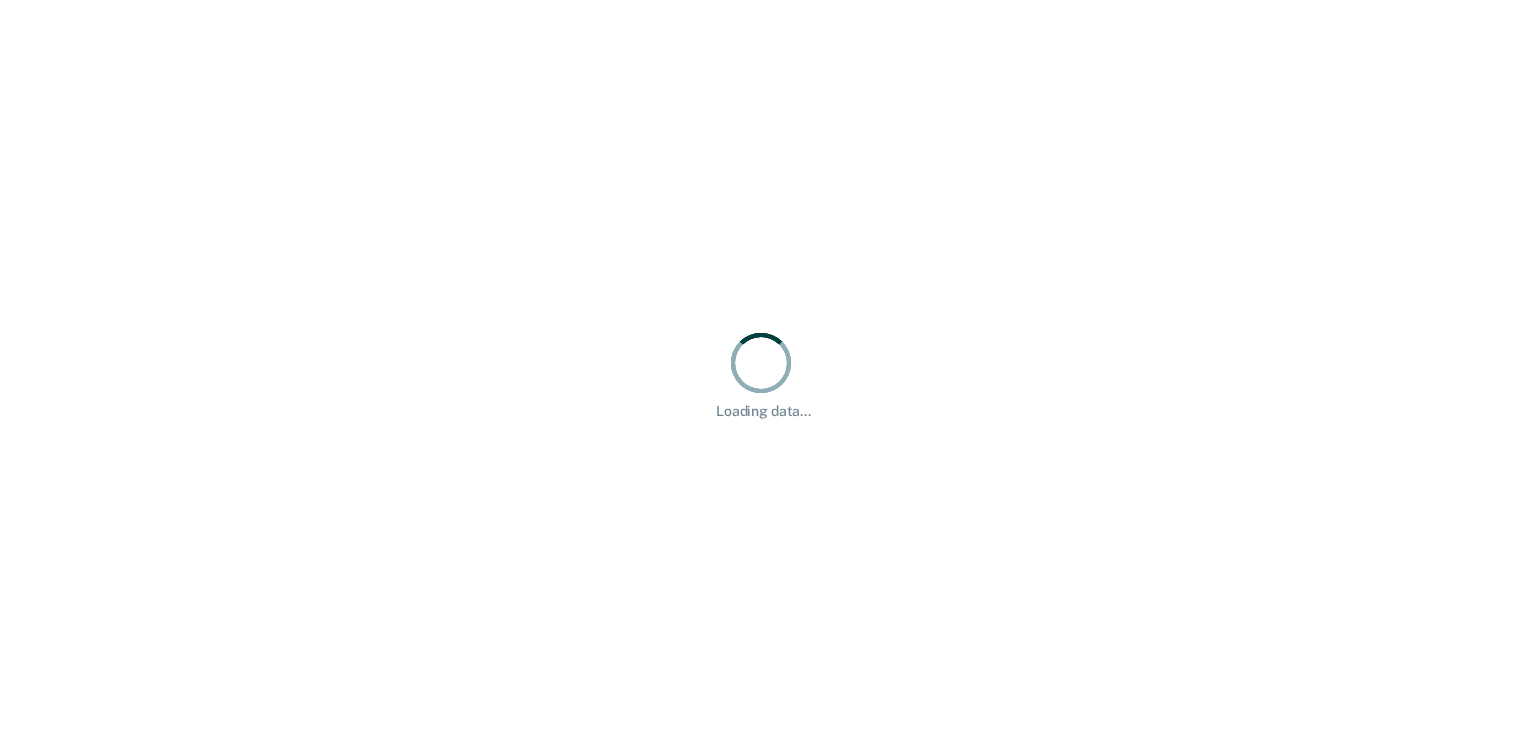 scroll, scrollTop: 0, scrollLeft: 0, axis: both 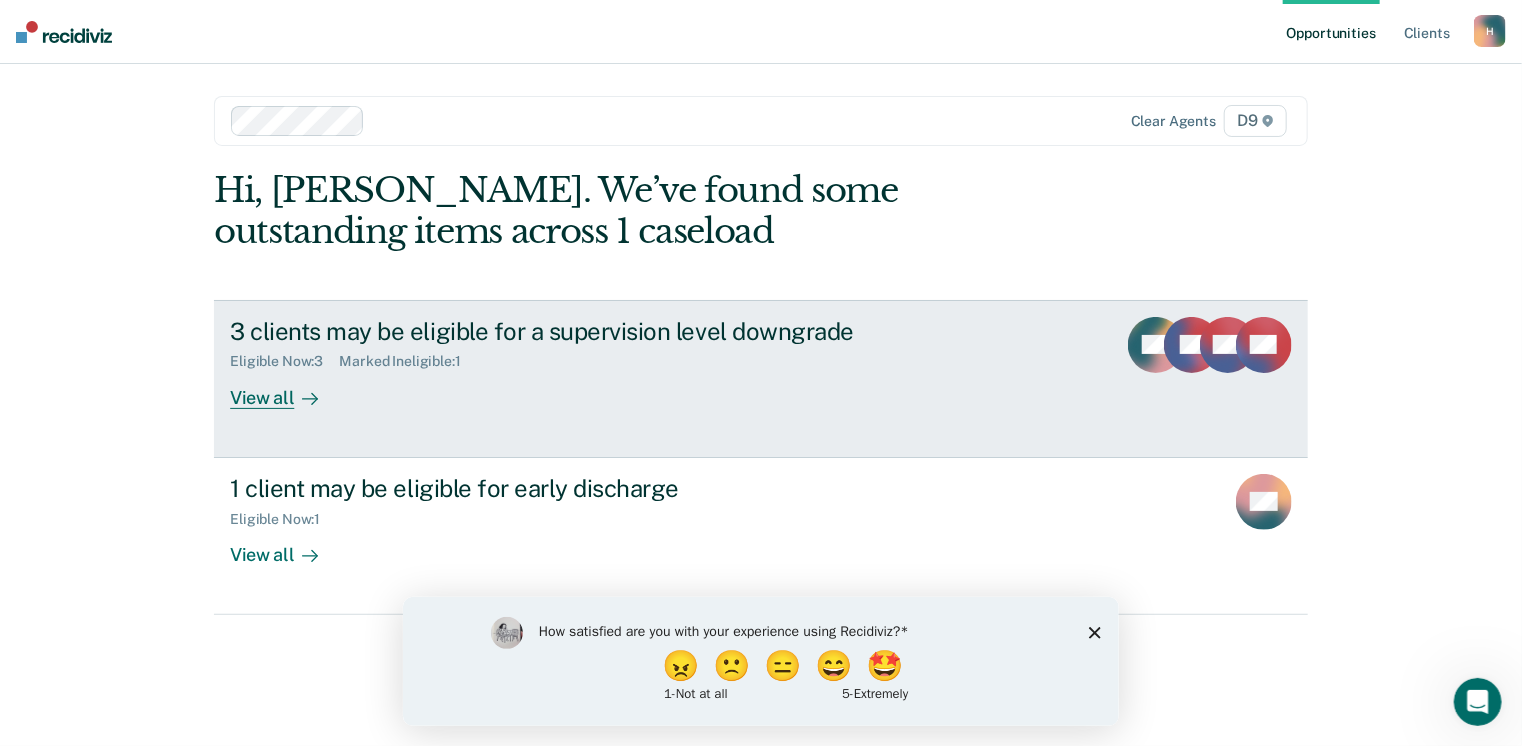 click on "View all" at bounding box center (286, 389) 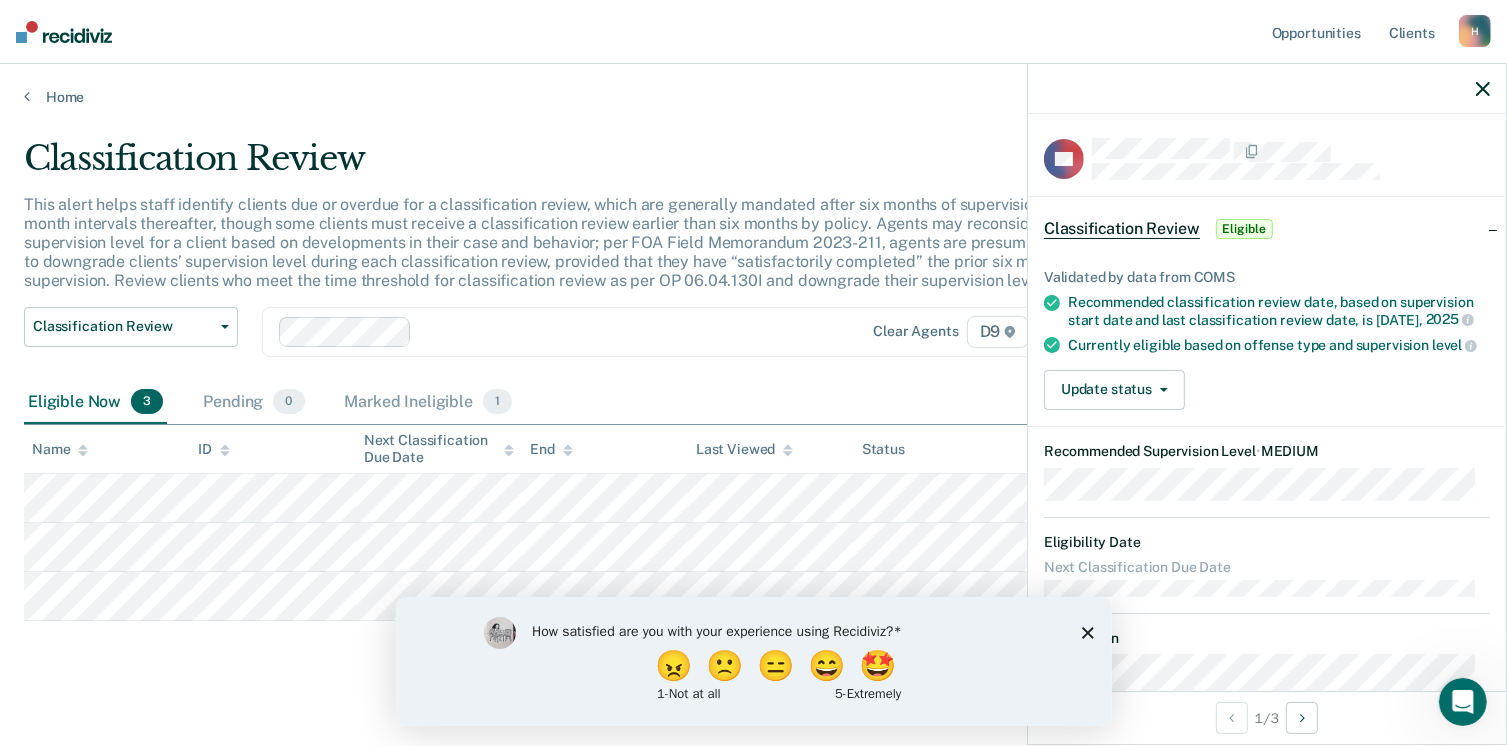 click 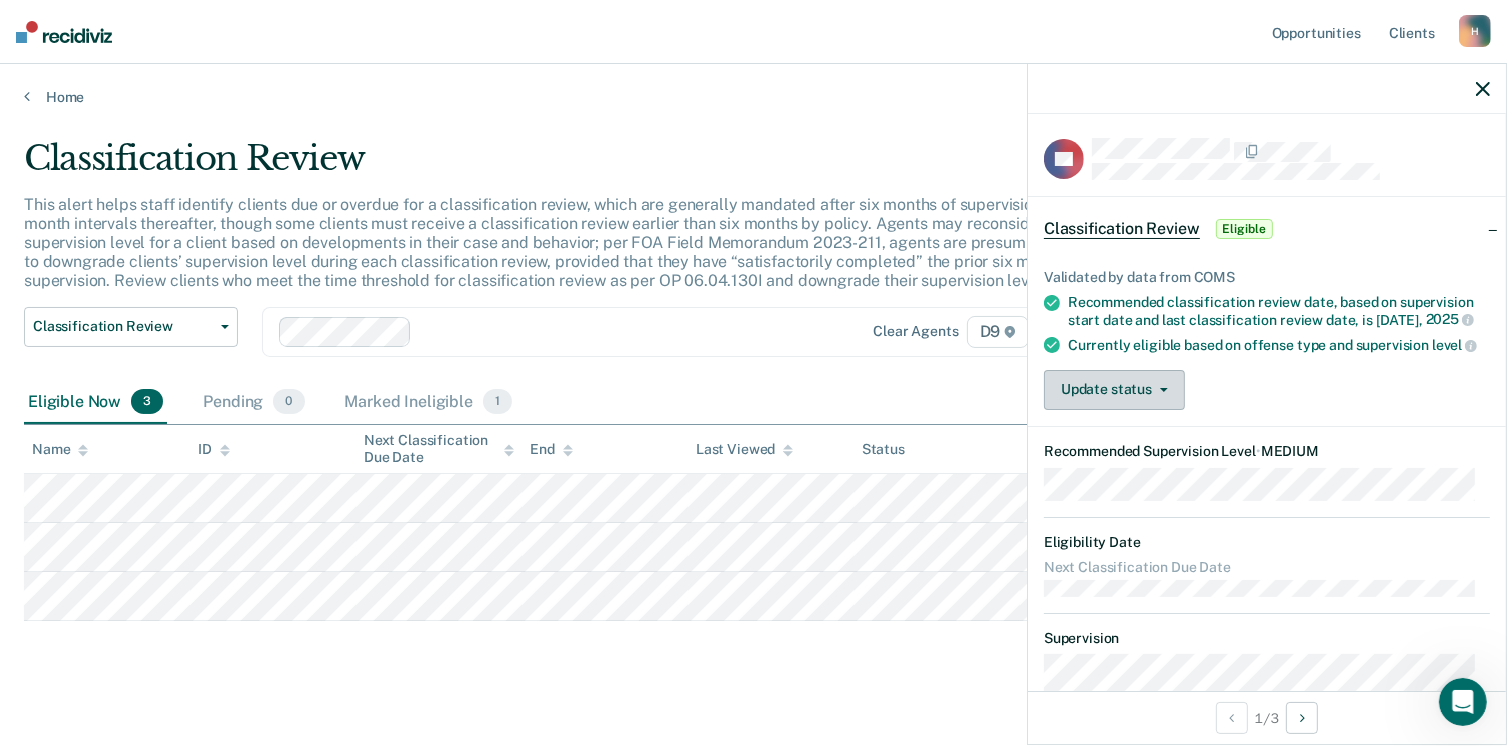 click on "Update status" at bounding box center (1114, 390) 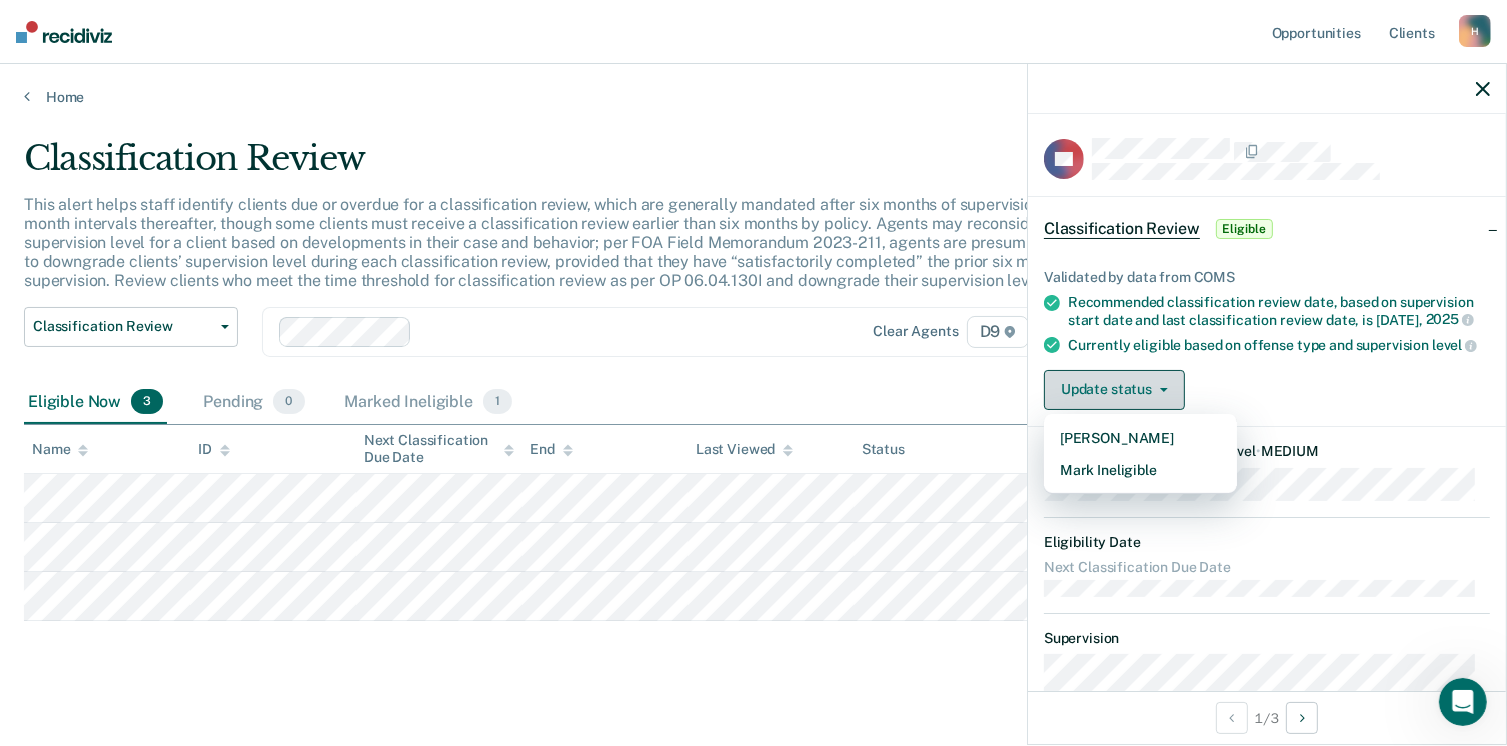 click on "Update status" at bounding box center [1114, 390] 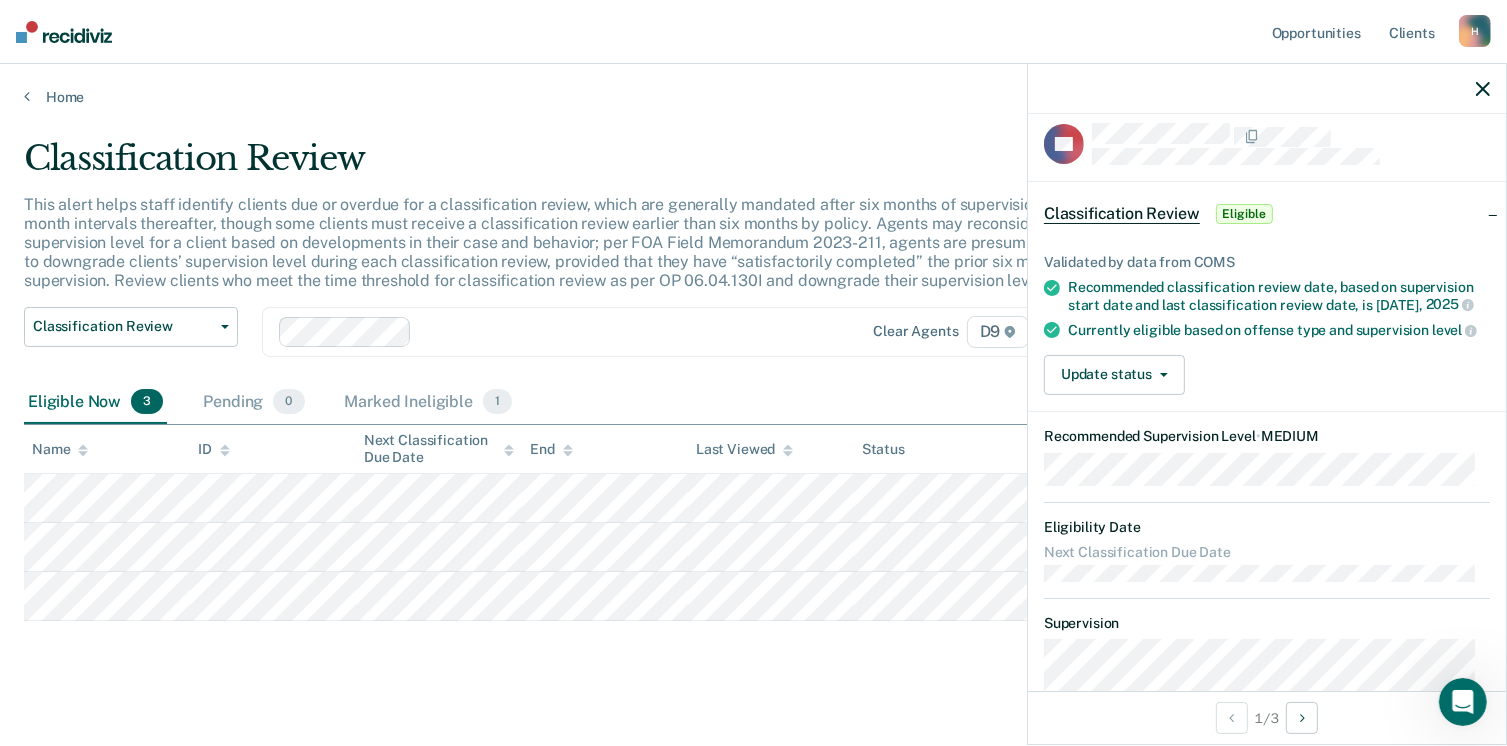 scroll, scrollTop: 6, scrollLeft: 0, axis: vertical 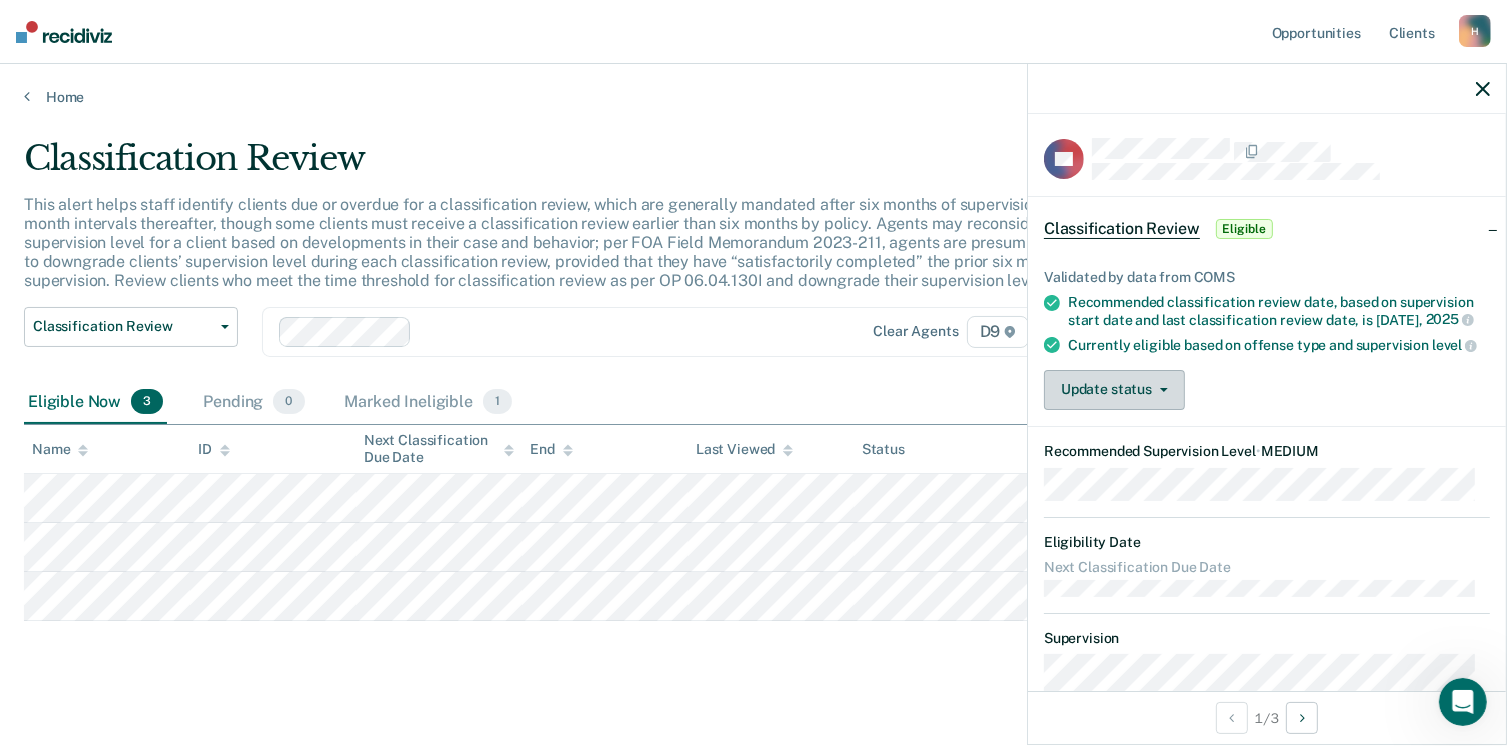 click on "Update status" at bounding box center (1114, 390) 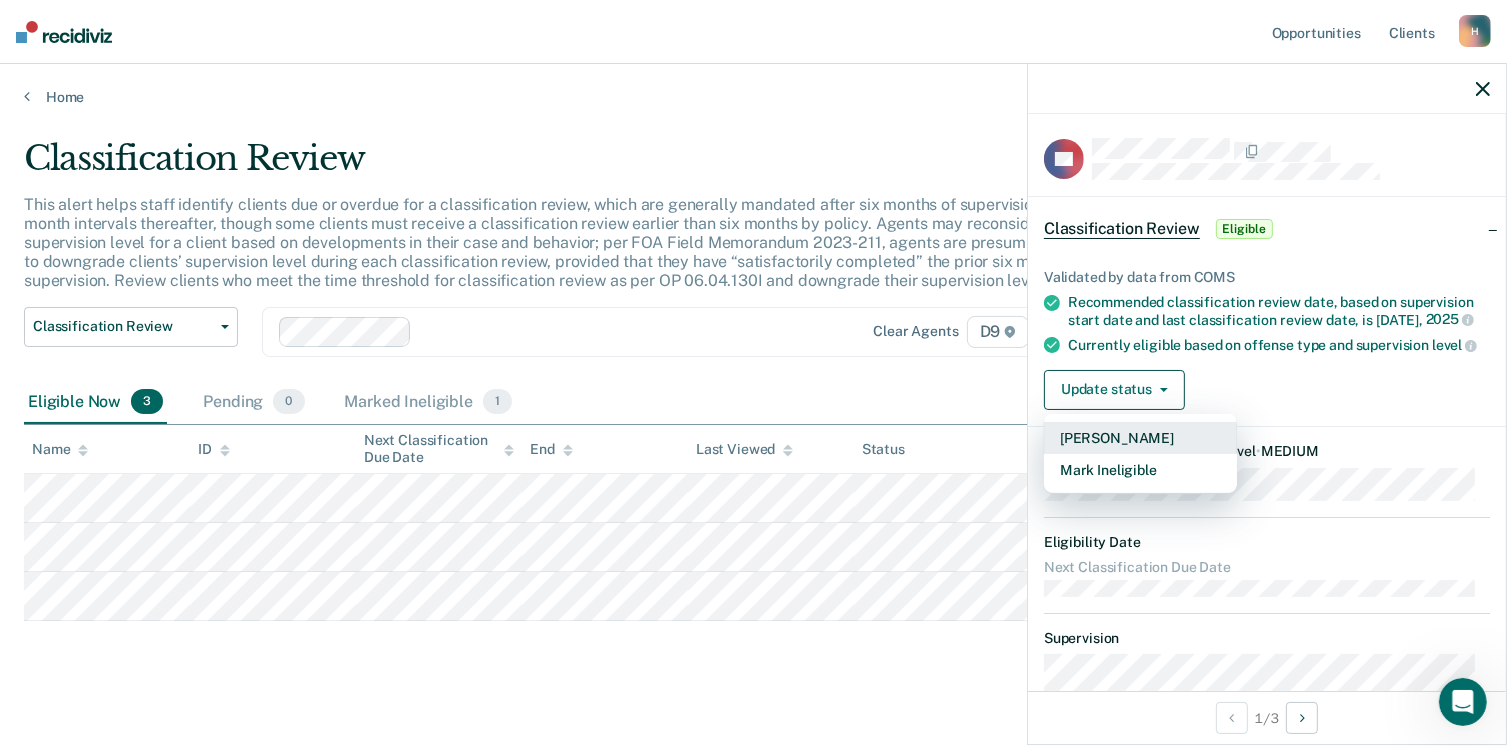 click on "[PERSON_NAME]" at bounding box center (1140, 438) 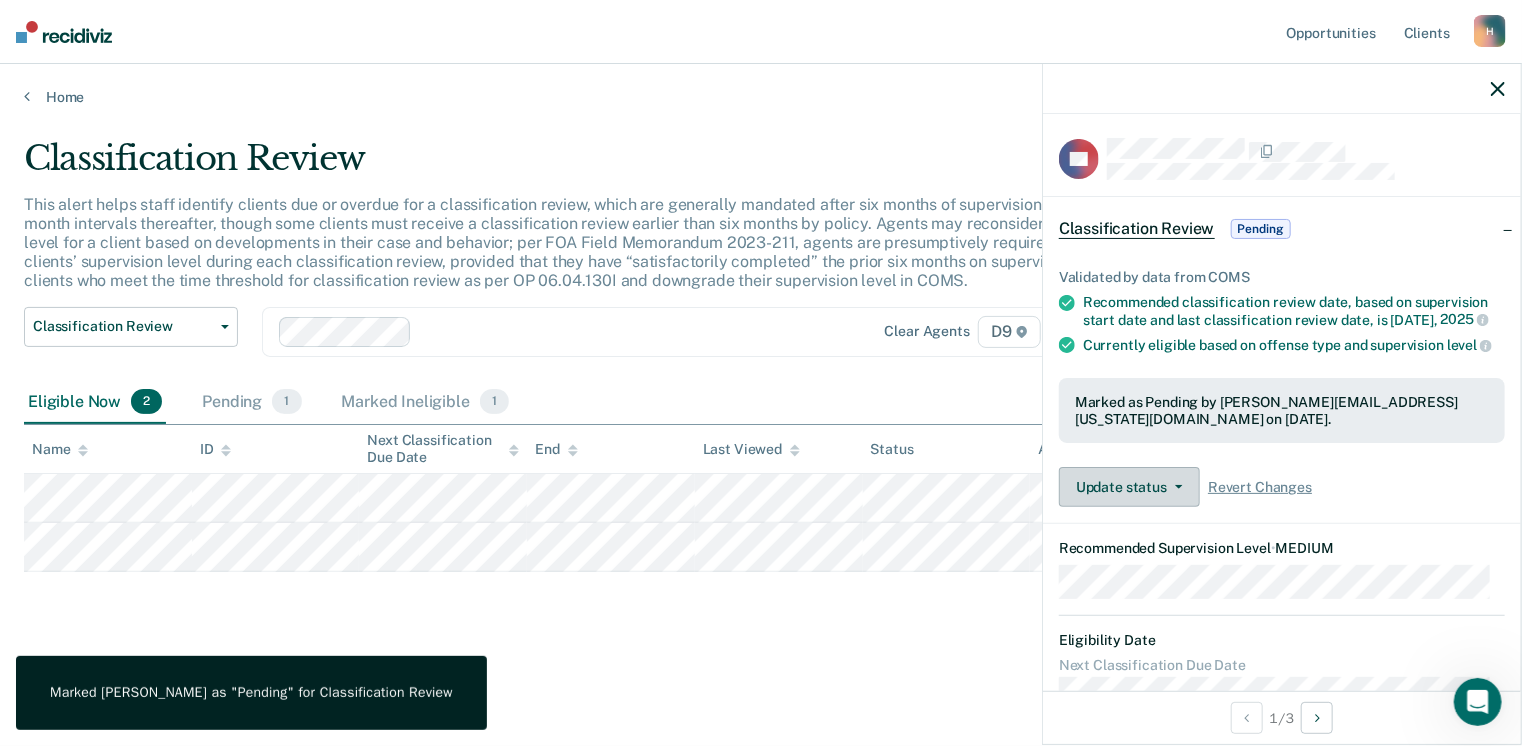click on "Update status" at bounding box center (1129, 487) 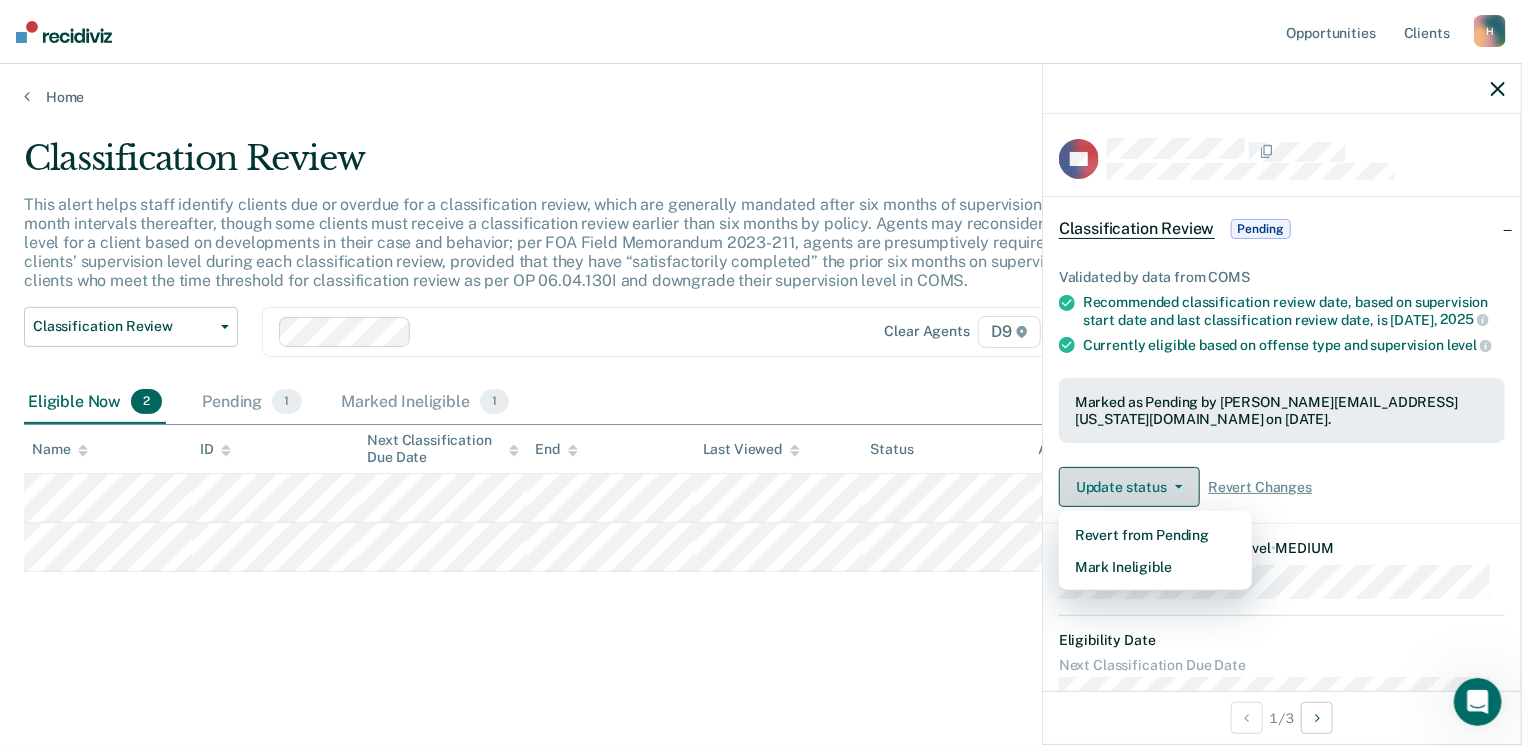 click on "Update status" at bounding box center [1129, 487] 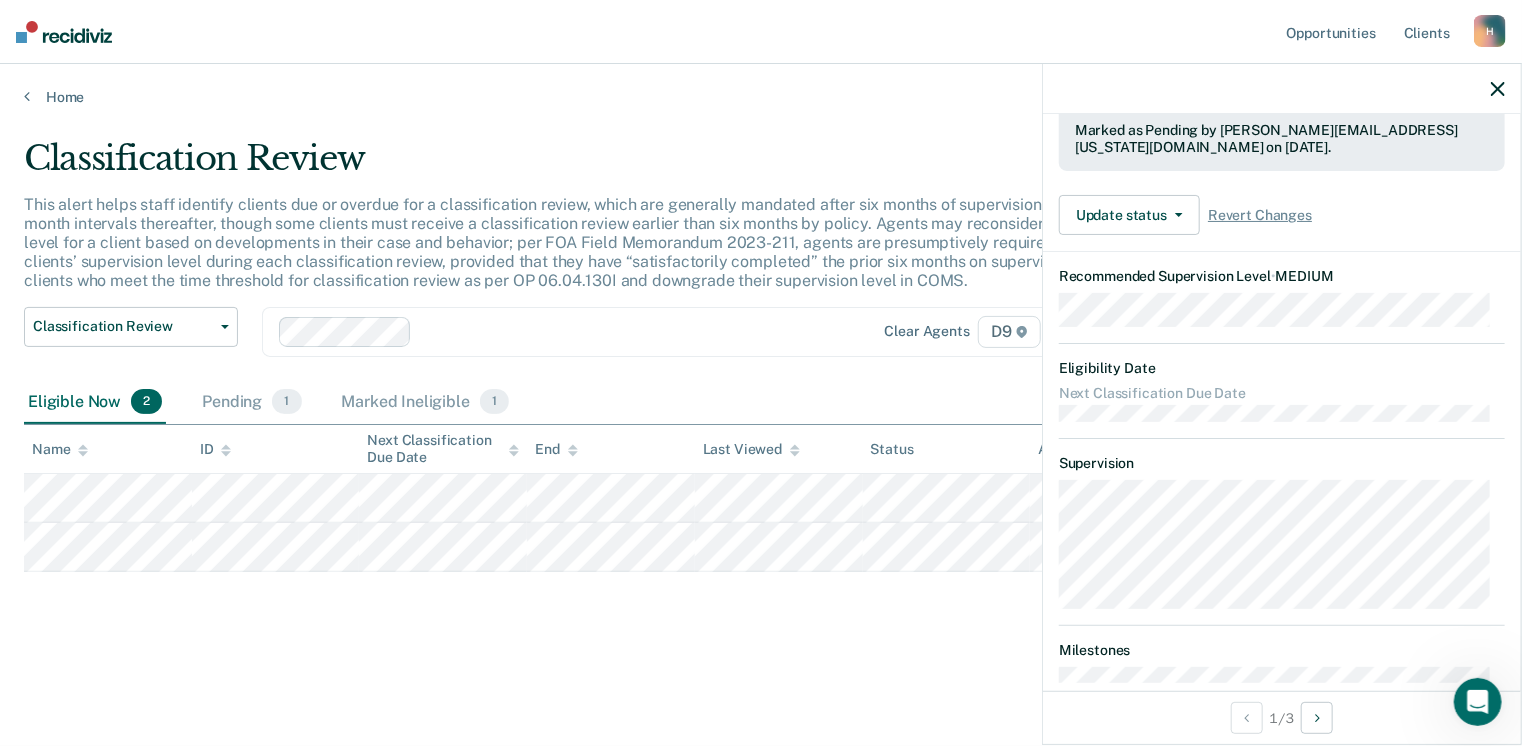 scroll, scrollTop: 372, scrollLeft: 0, axis: vertical 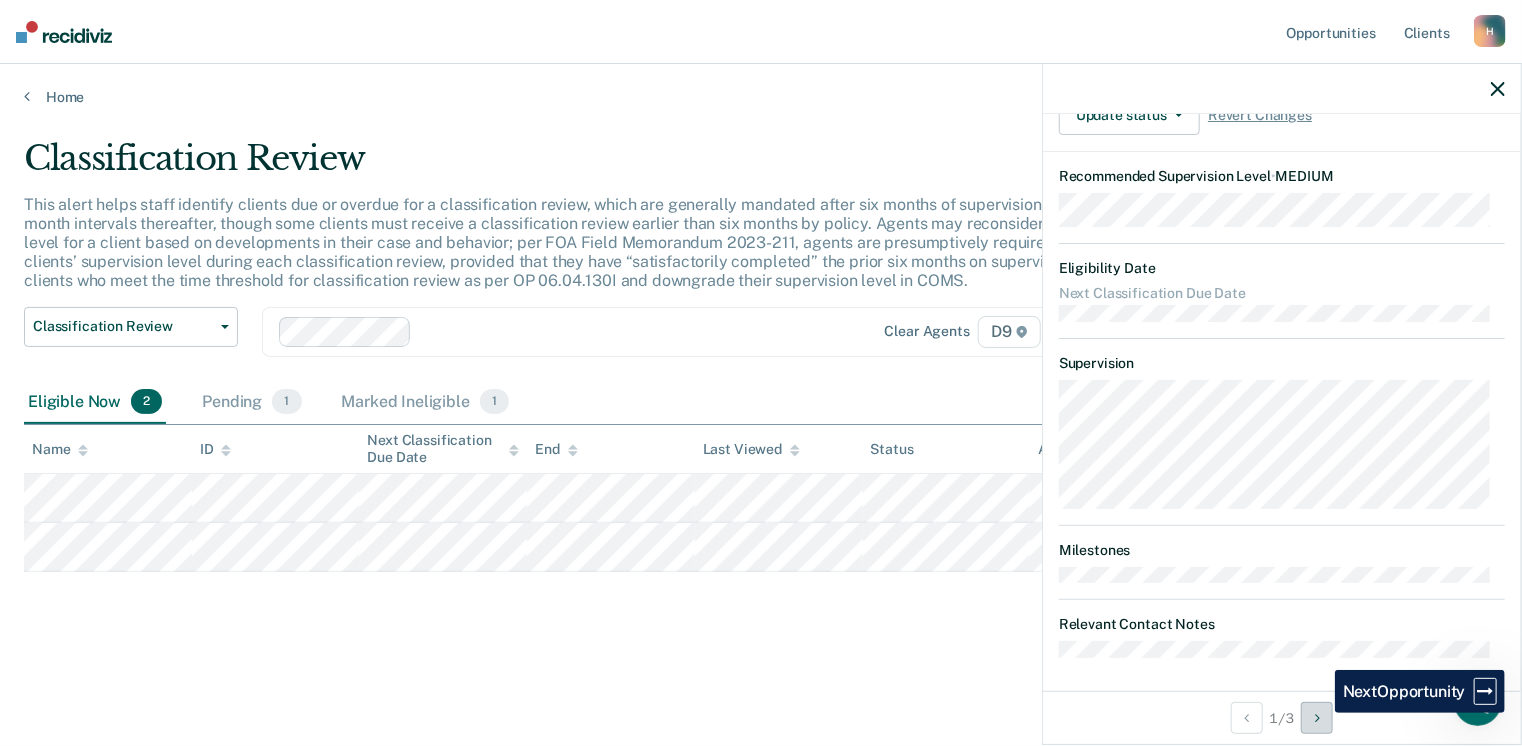 click at bounding box center (1317, 718) 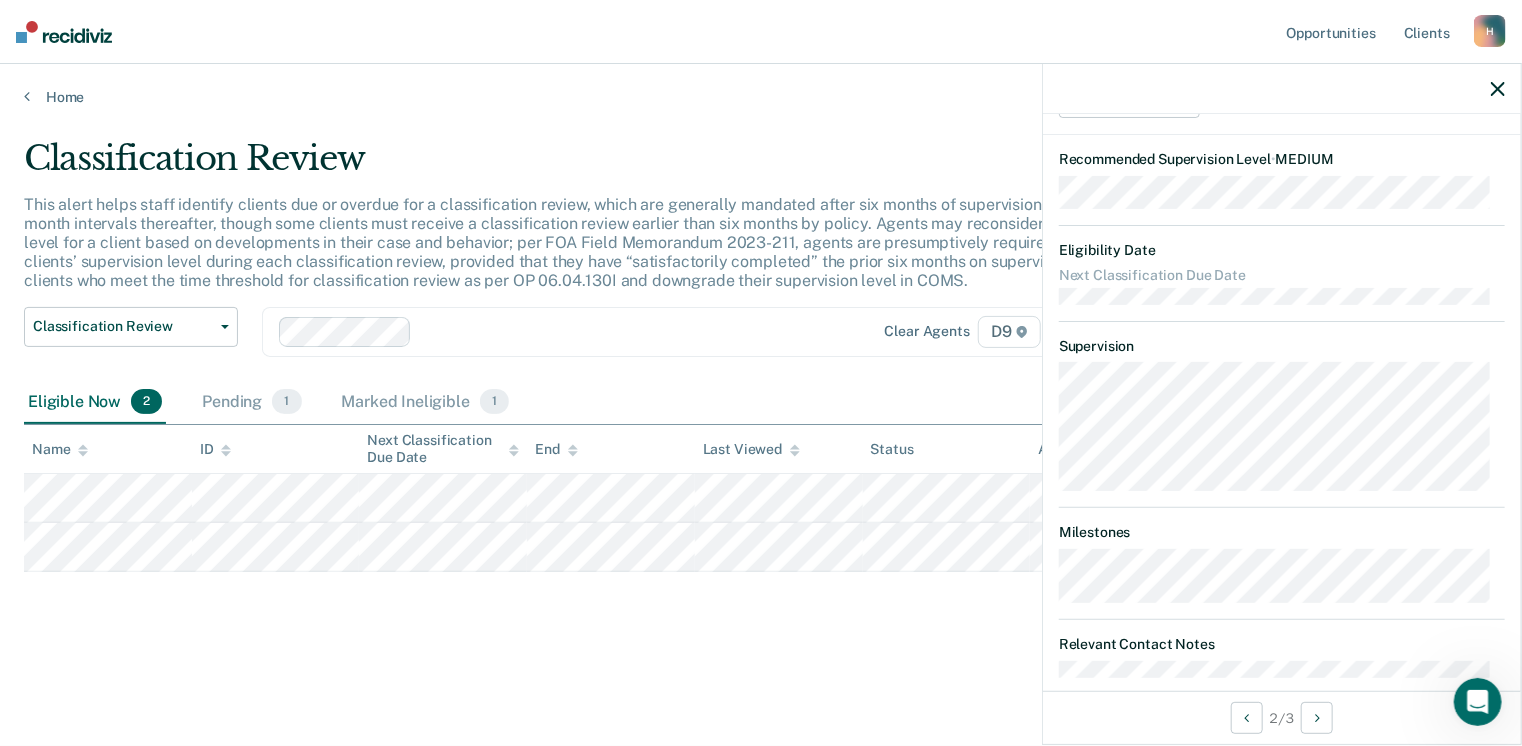 scroll, scrollTop: 0, scrollLeft: 0, axis: both 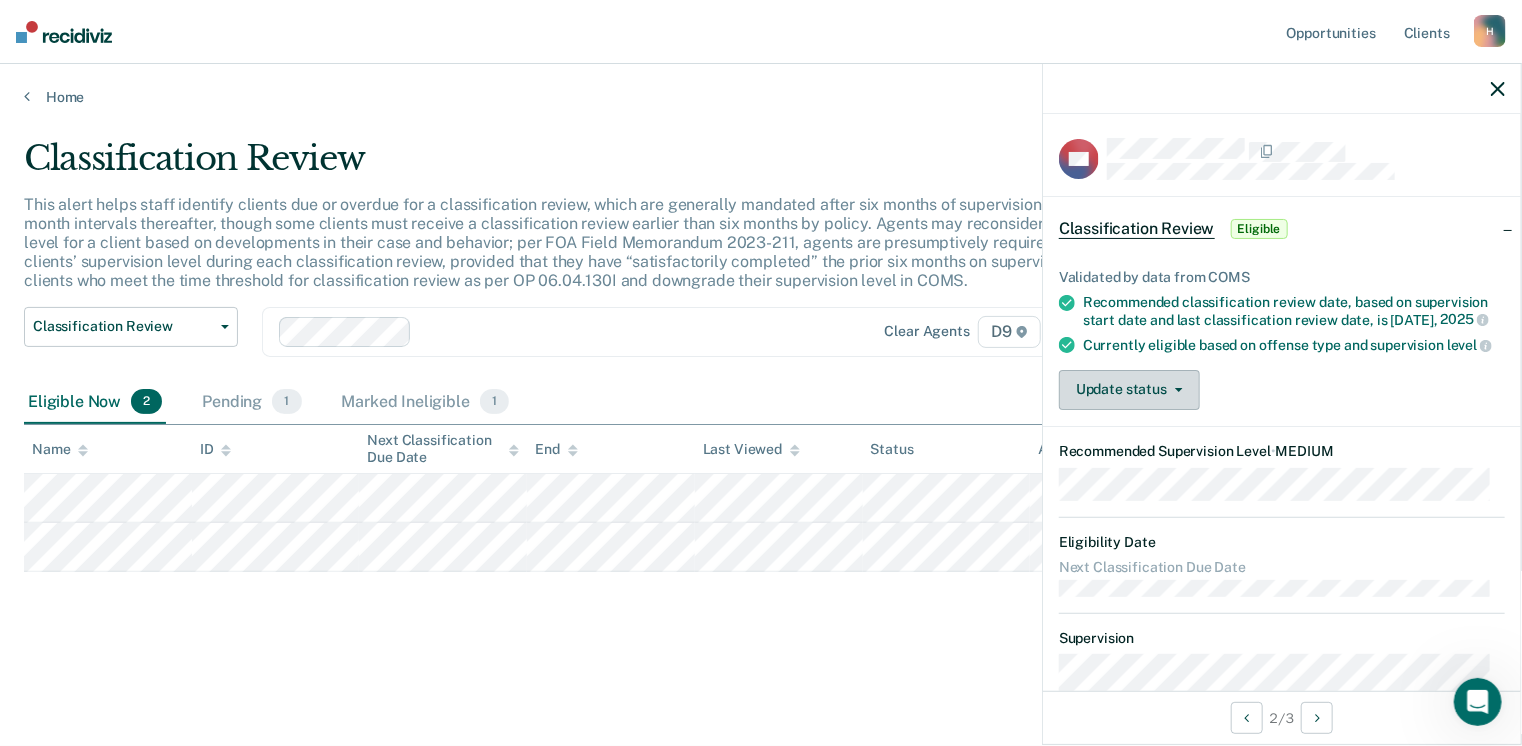 click on "Update status" at bounding box center [1129, 390] 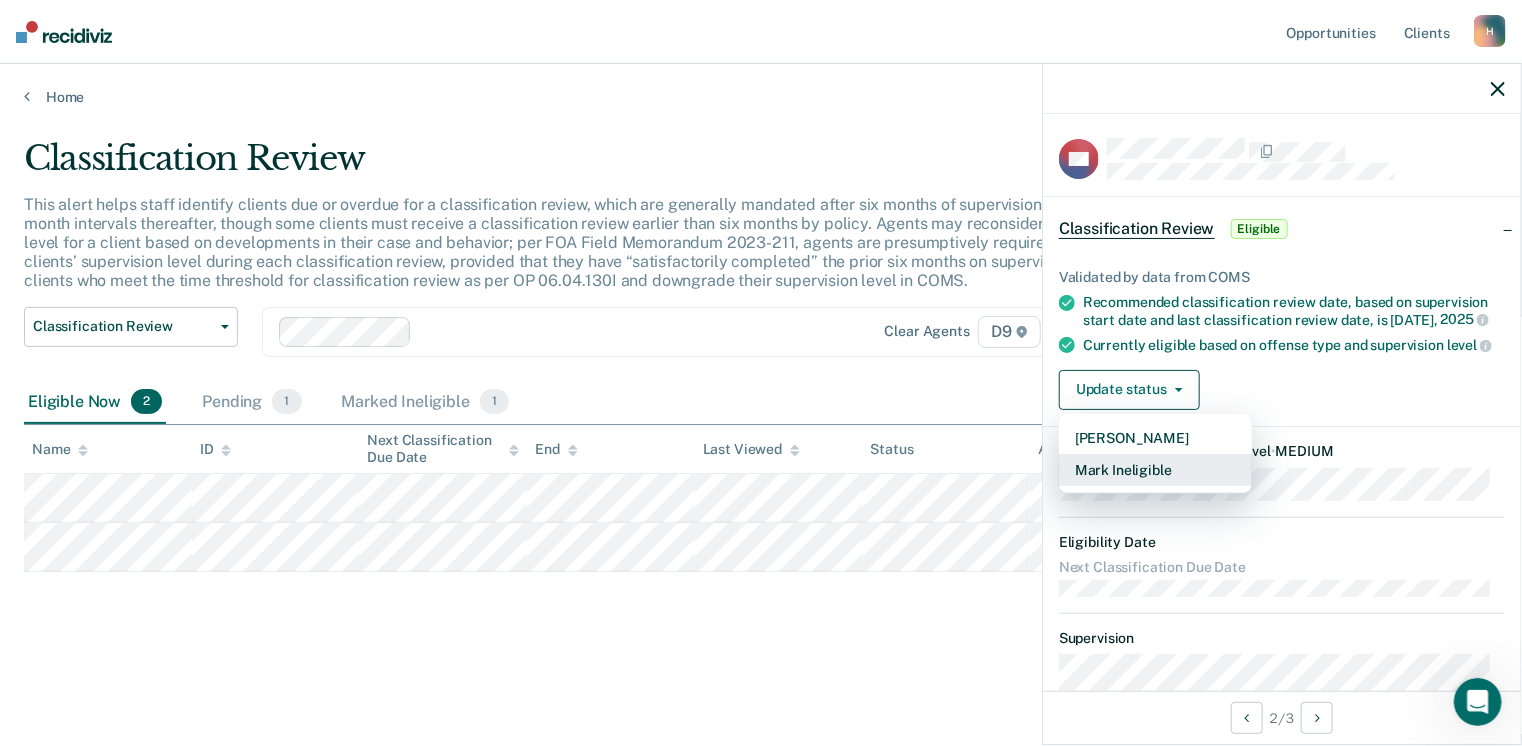 click on "Mark Ineligible" at bounding box center [1155, 470] 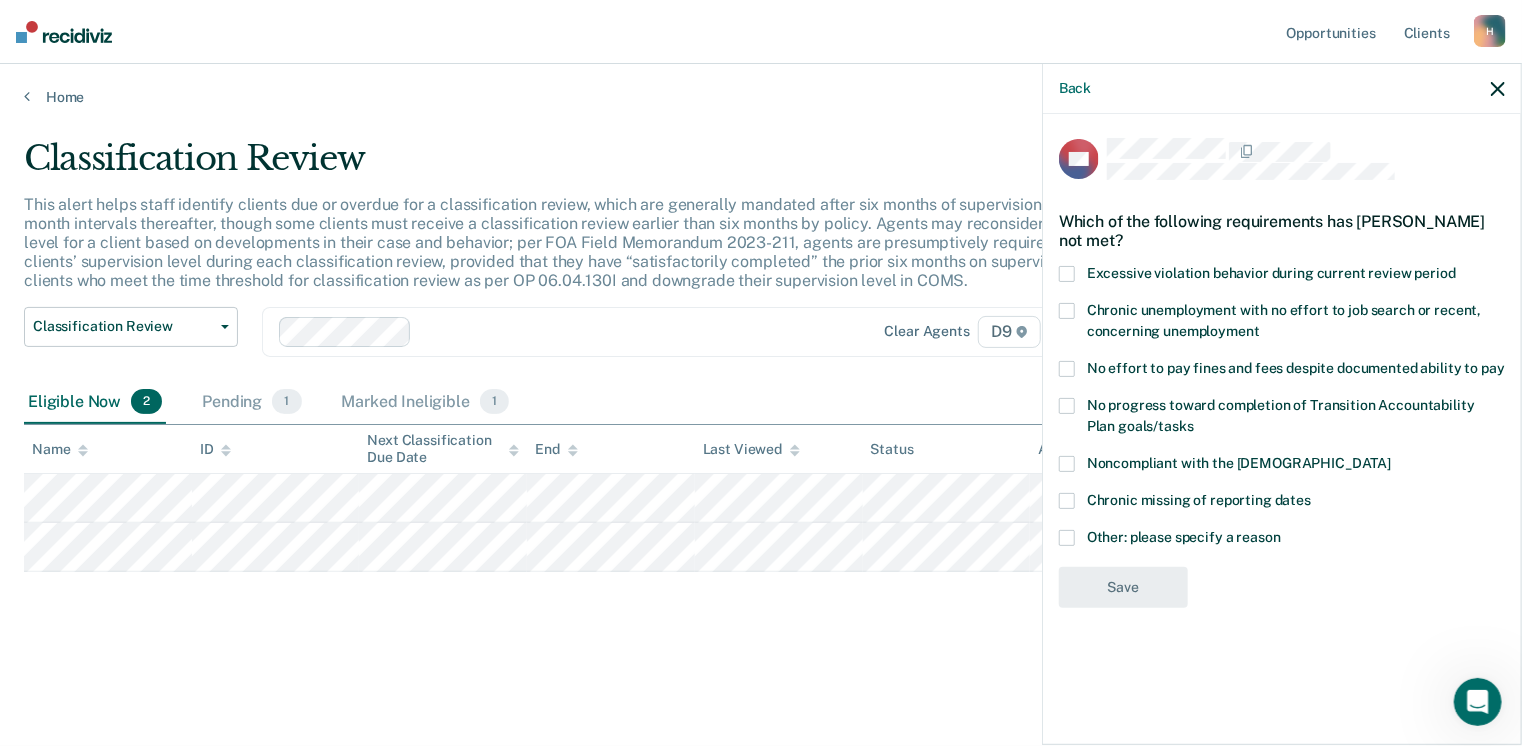 click at bounding box center (1067, 538) 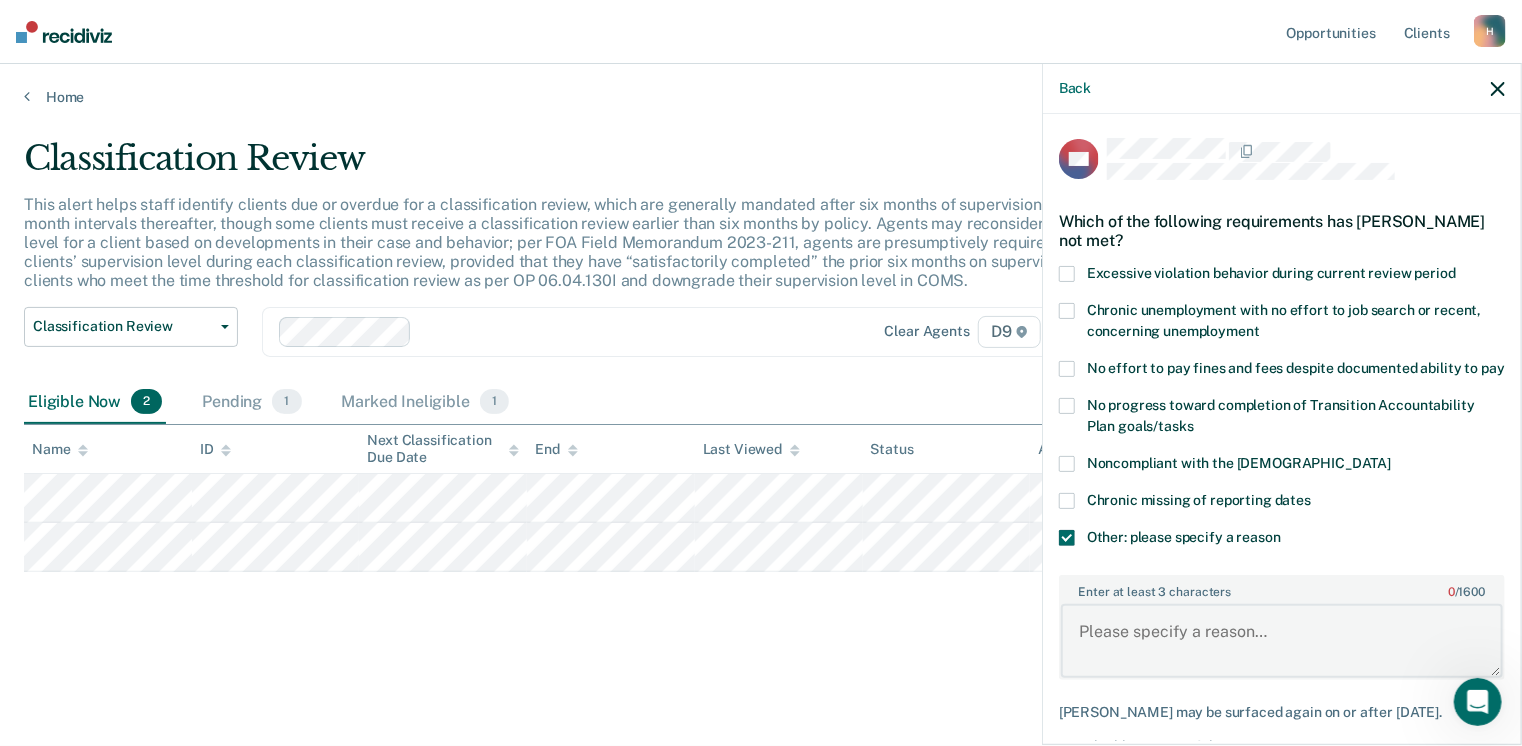 click on "Enter at least 3 characters 0  /  1600" at bounding box center (1282, 641) 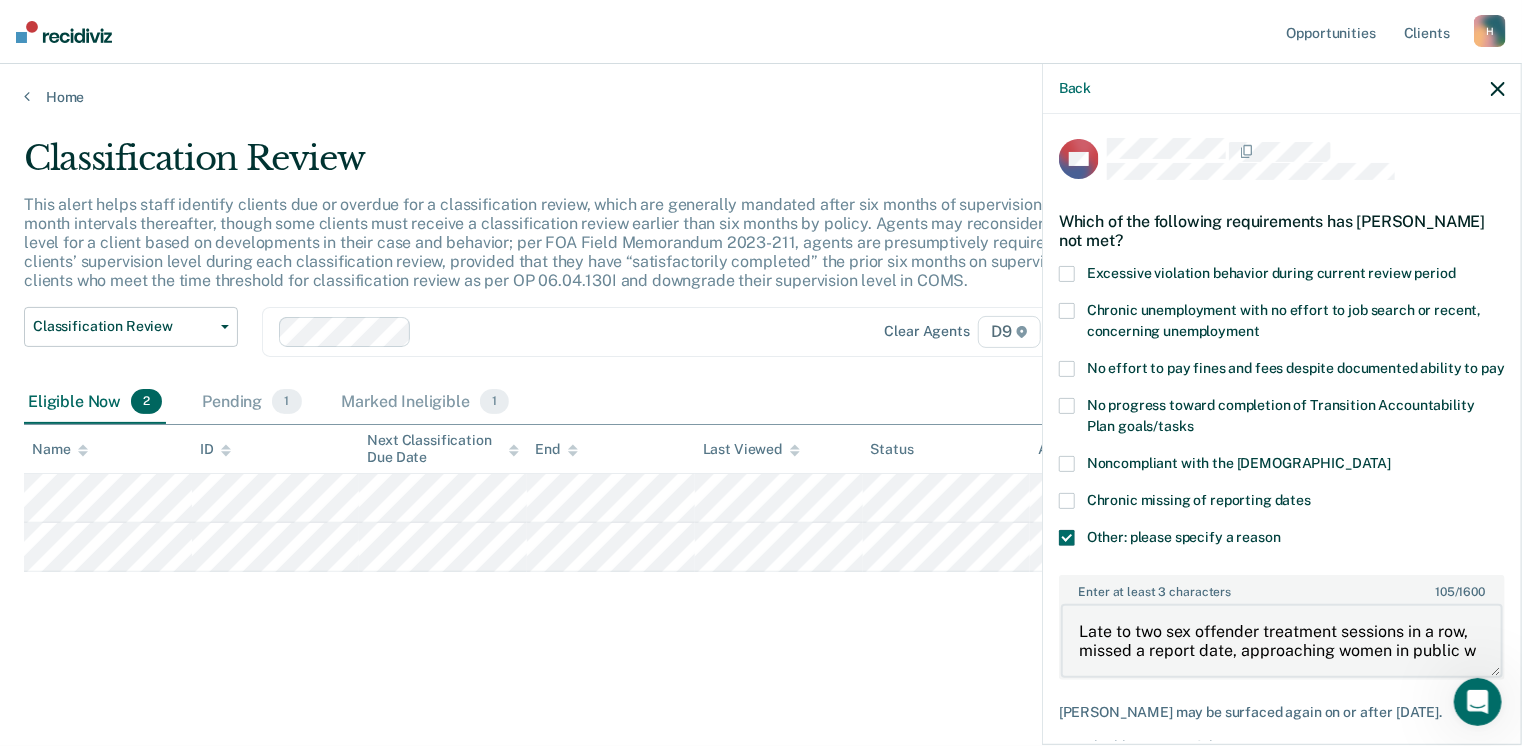 scroll, scrollTop: 4, scrollLeft: 0, axis: vertical 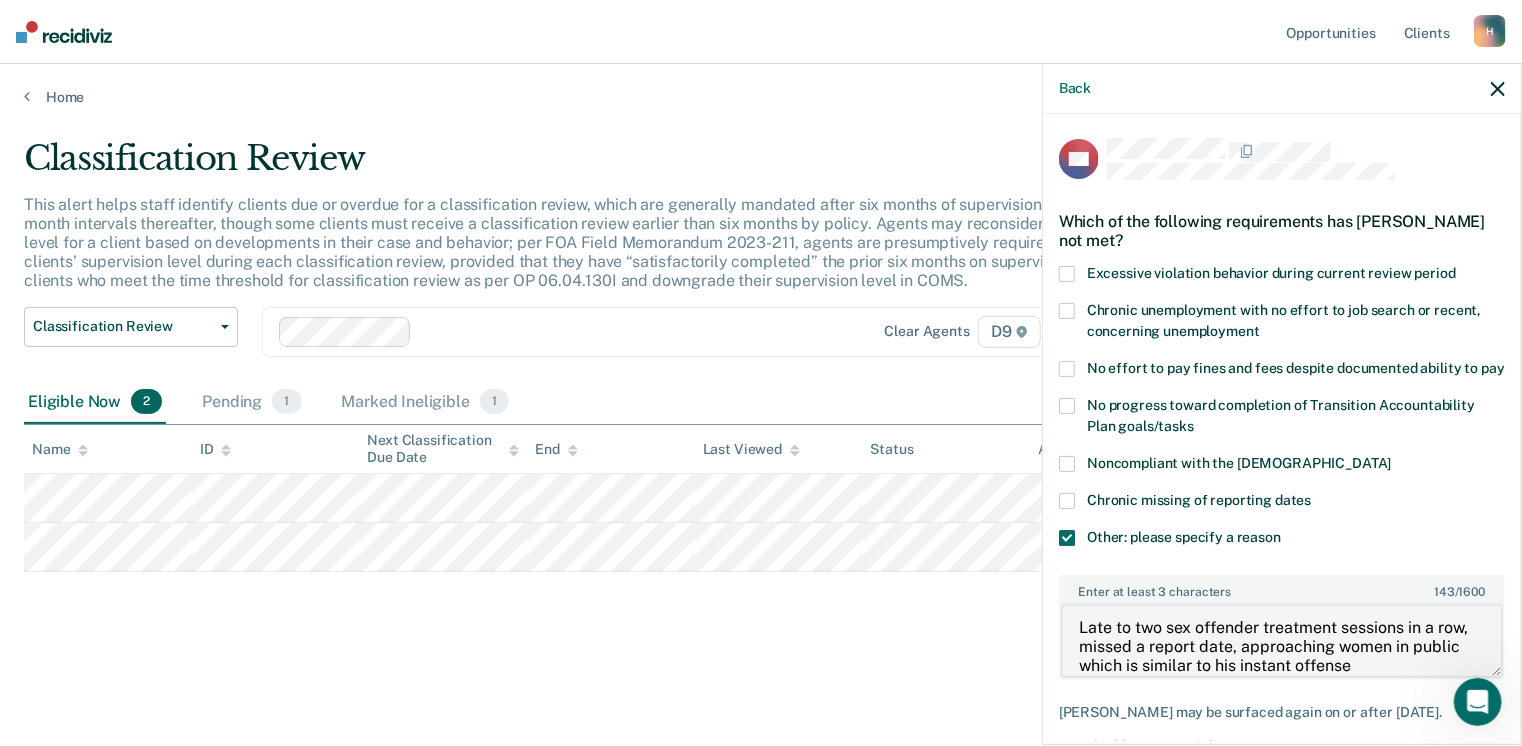 type on "Late to two sex offender treatment sessions in a row, missed a report date, approaching women in public which is similar to his instant offense" 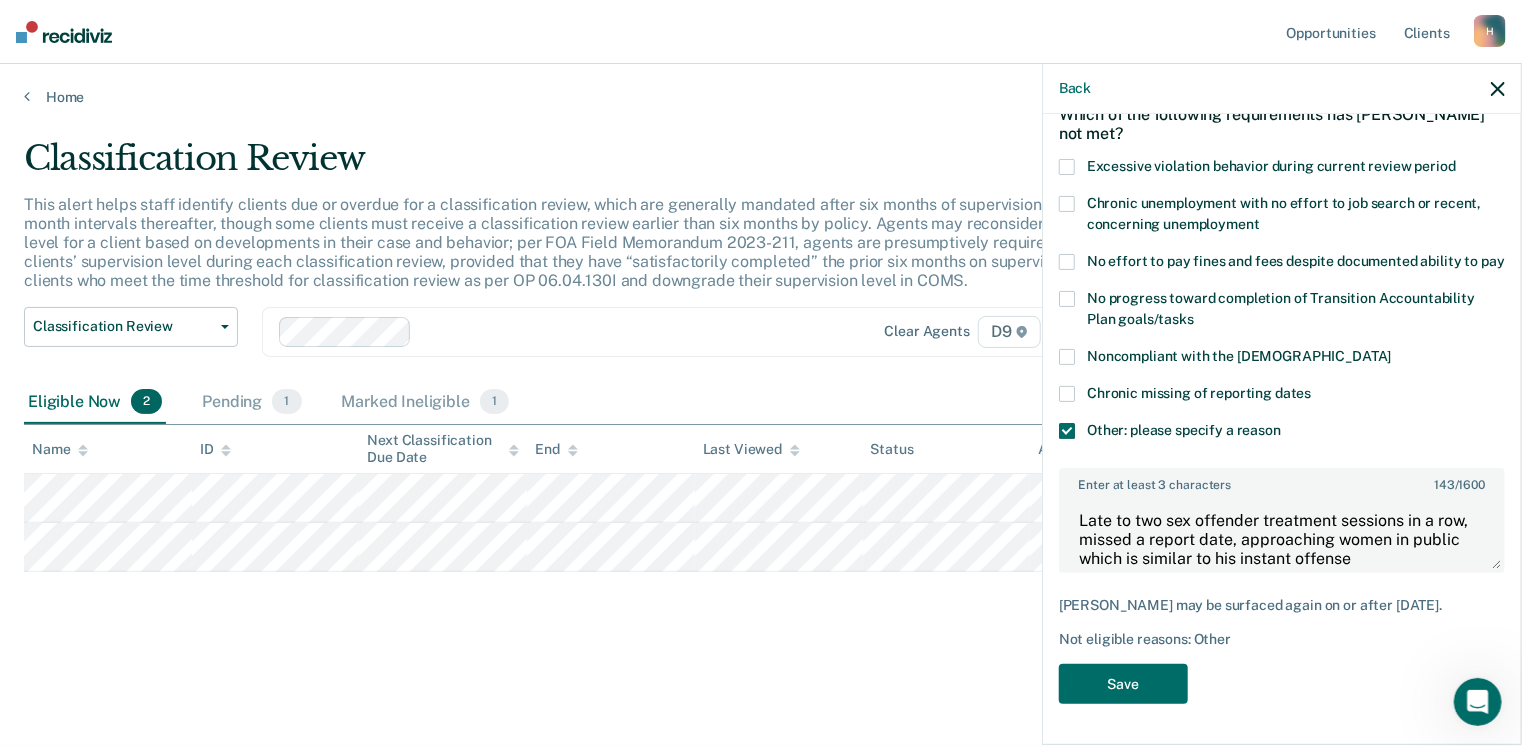 scroll, scrollTop: 115, scrollLeft: 0, axis: vertical 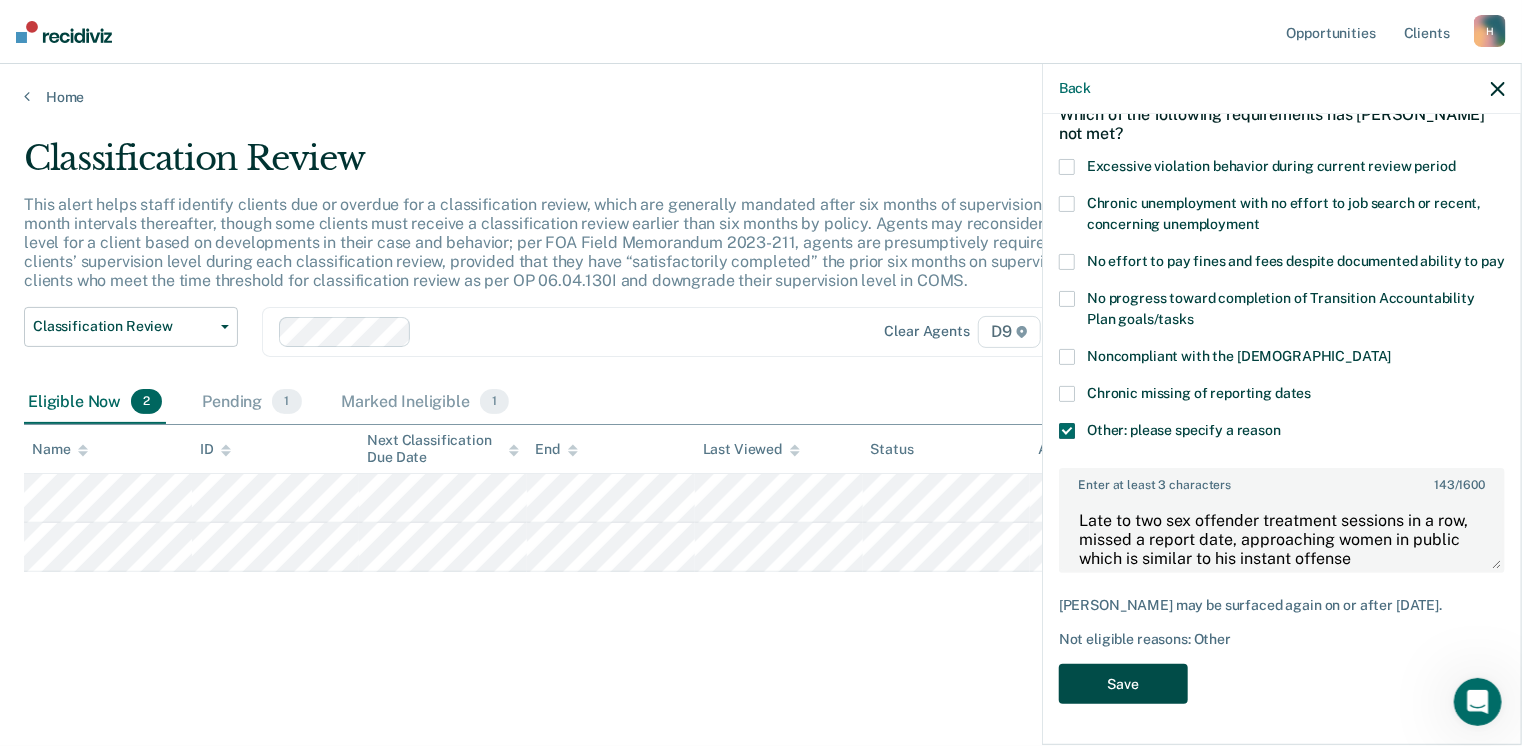 click on "Save" at bounding box center (1123, 684) 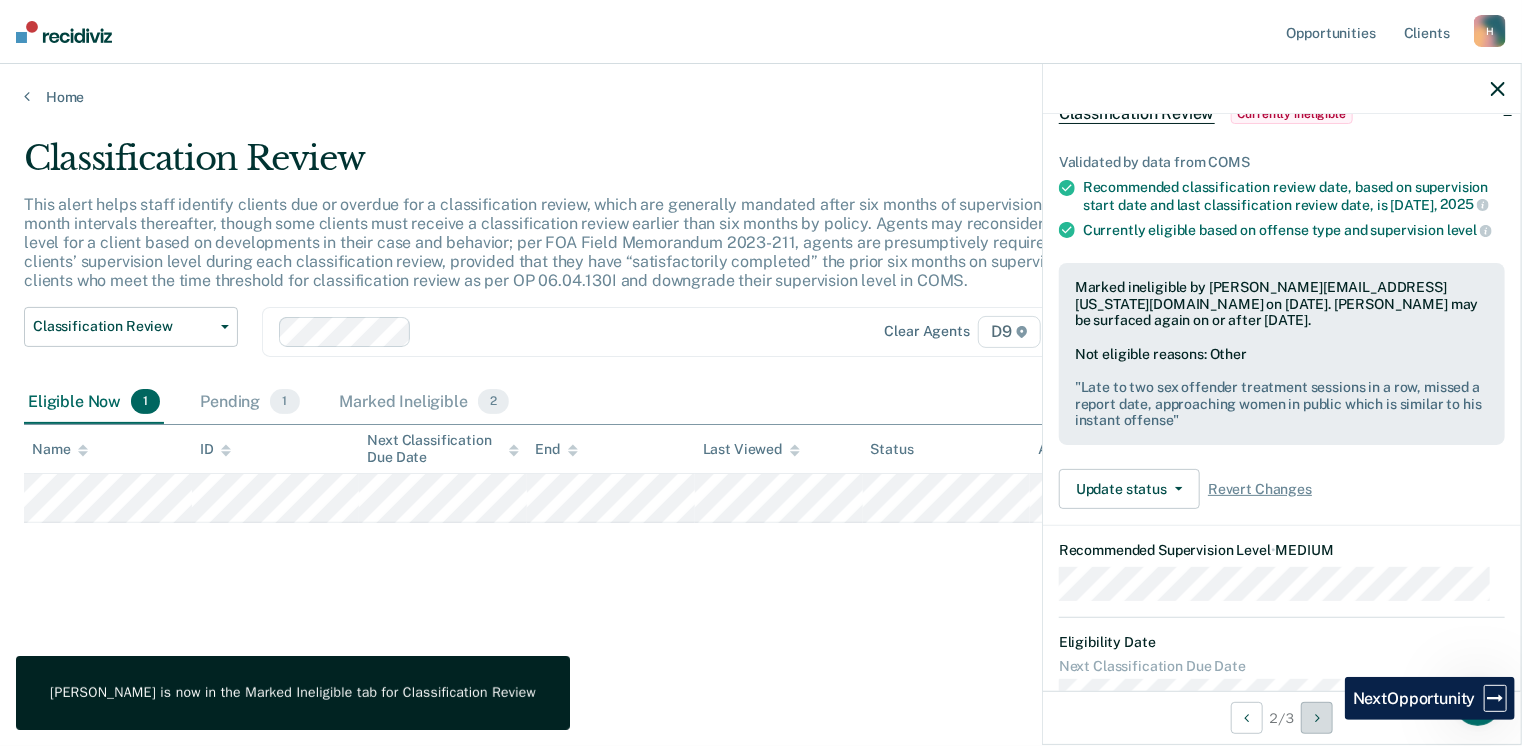 click at bounding box center [1317, 718] 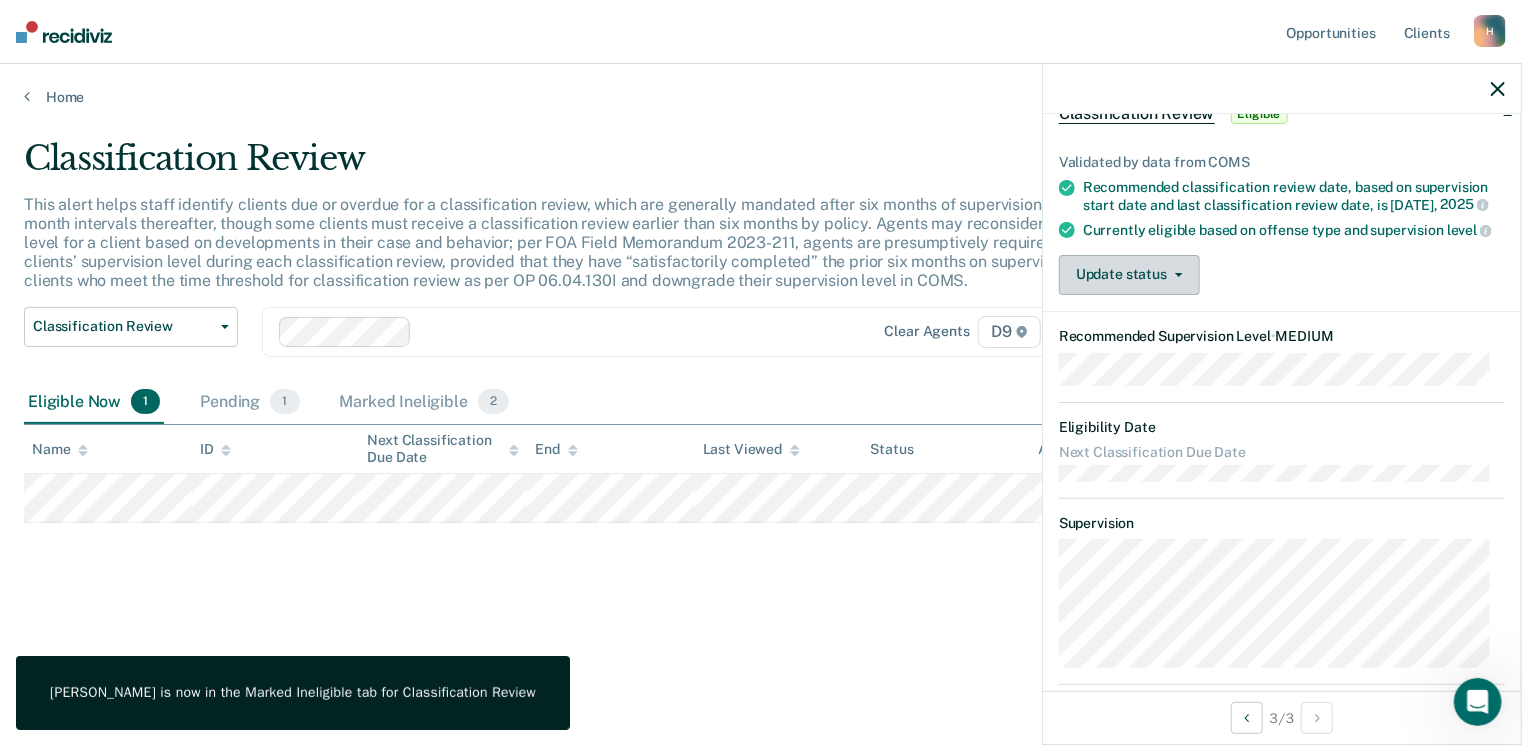 click on "Update status" at bounding box center (1129, 275) 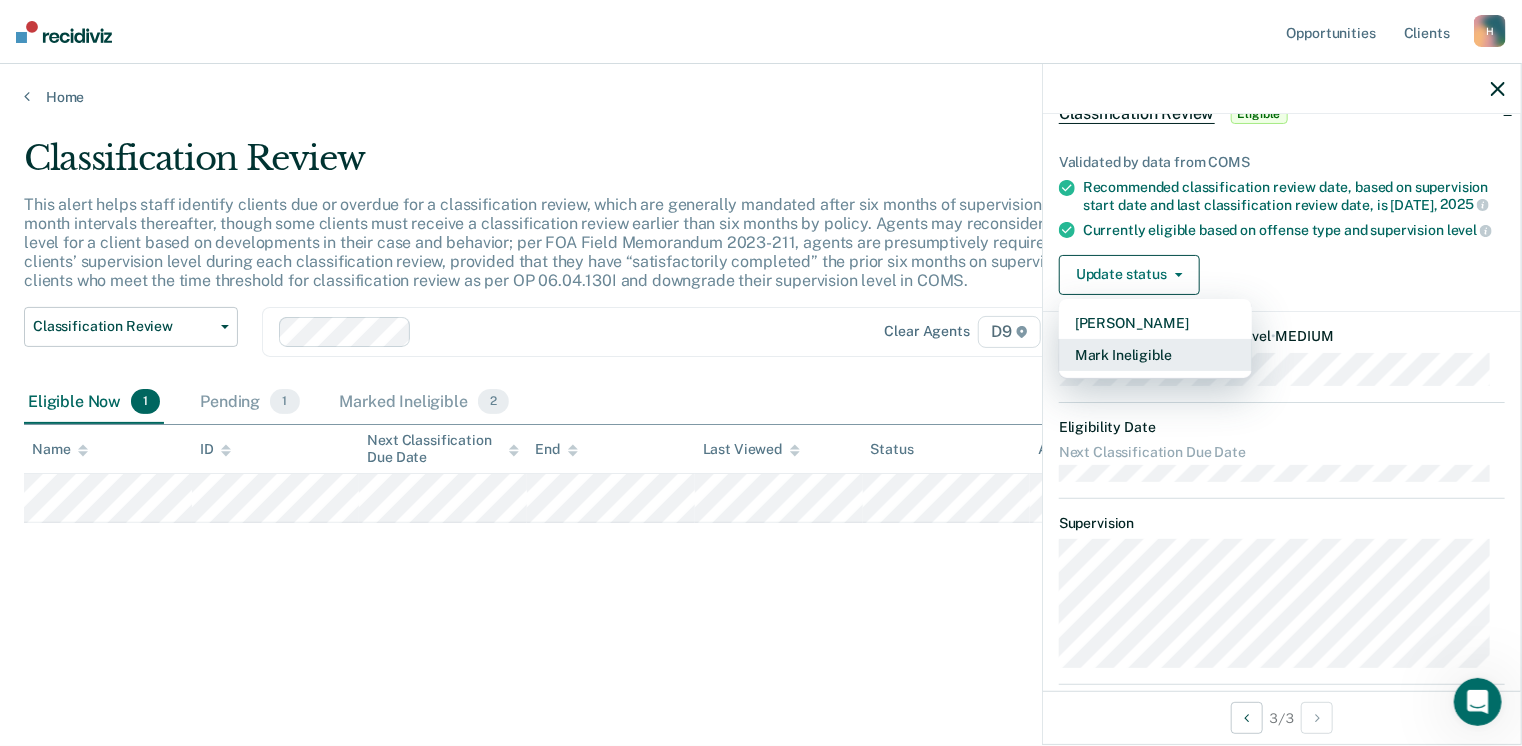 click on "Mark Ineligible" at bounding box center (1155, 355) 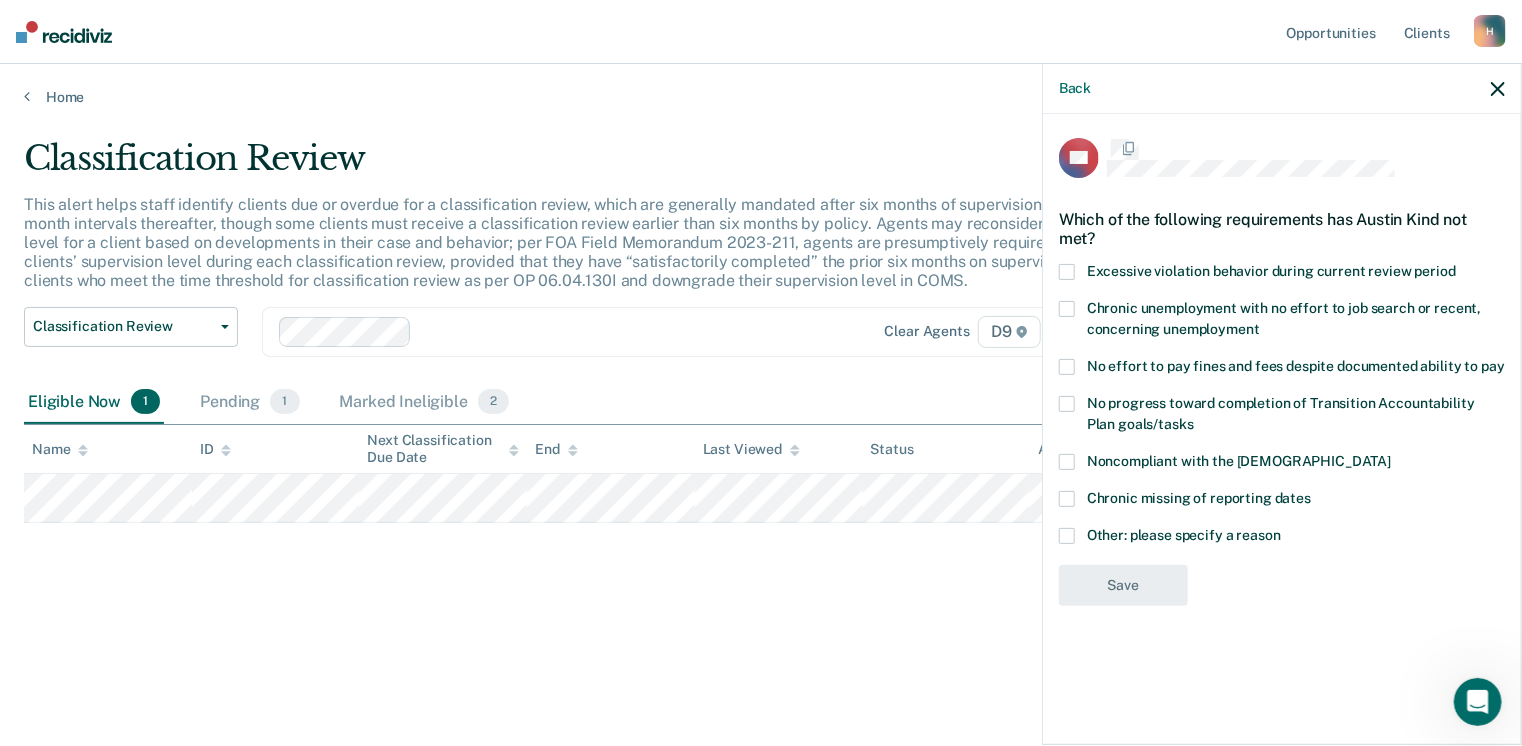 scroll, scrollTop: 0, scrollLeft: 0, axis: both 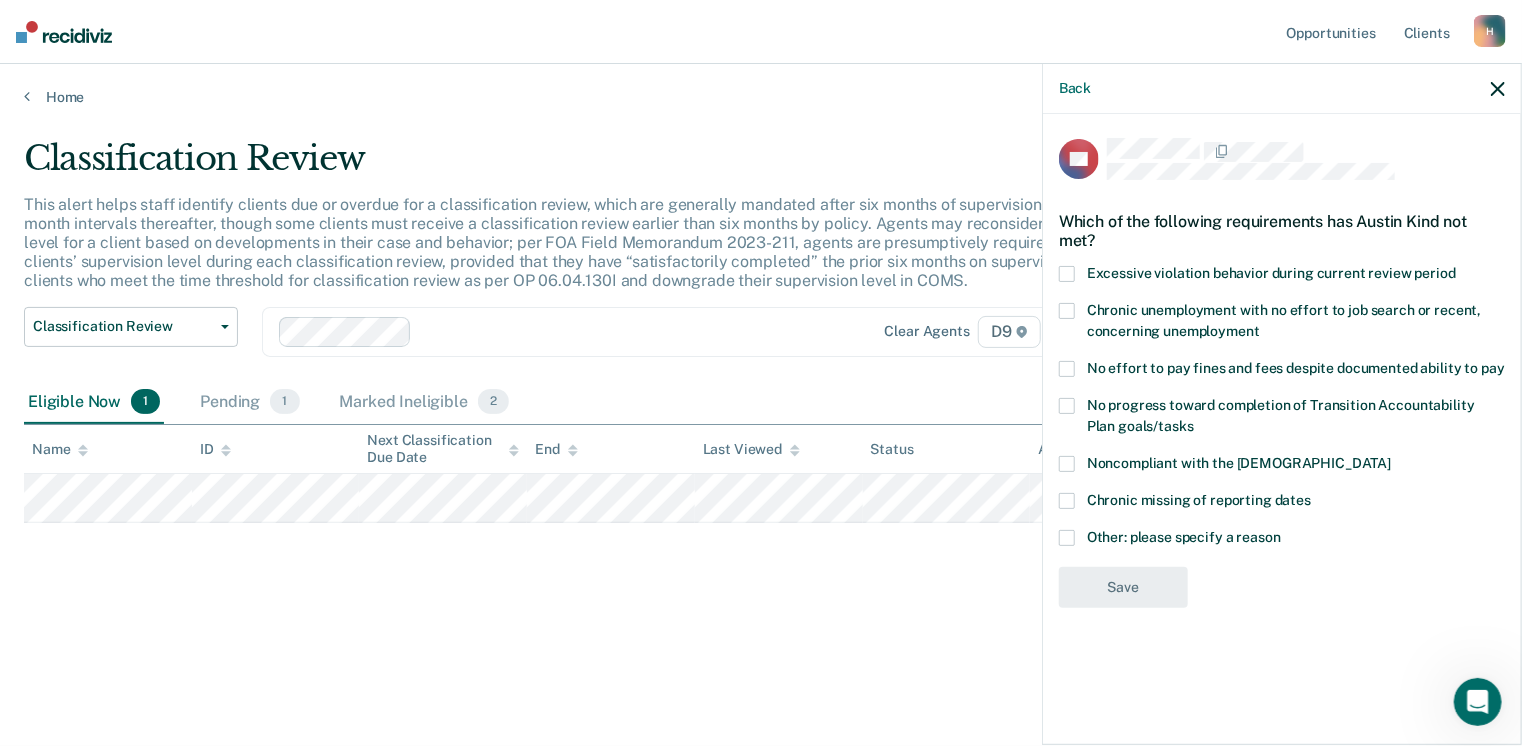 click at bounding box center [1067, 464] 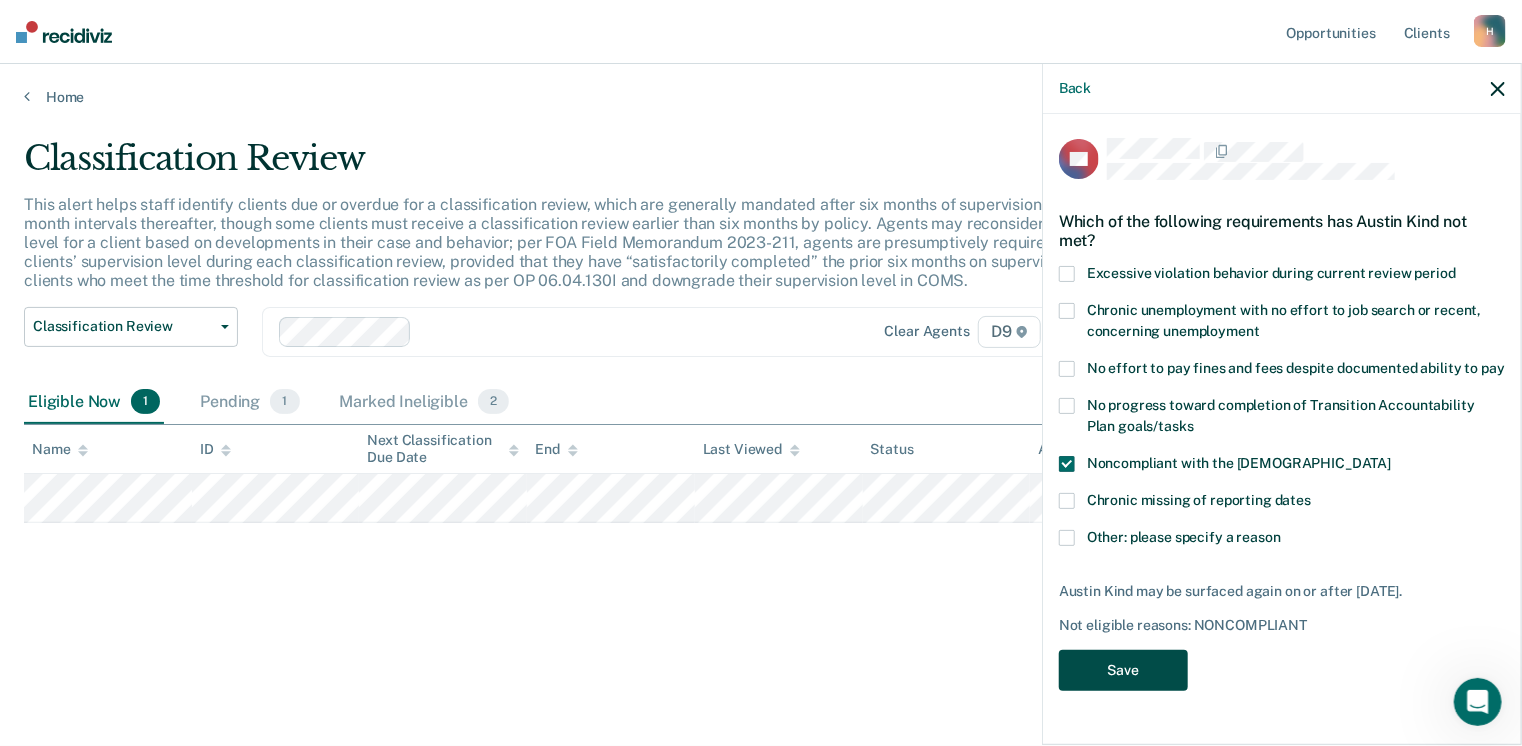 click on "Save" at bounding box center [1123, 670] 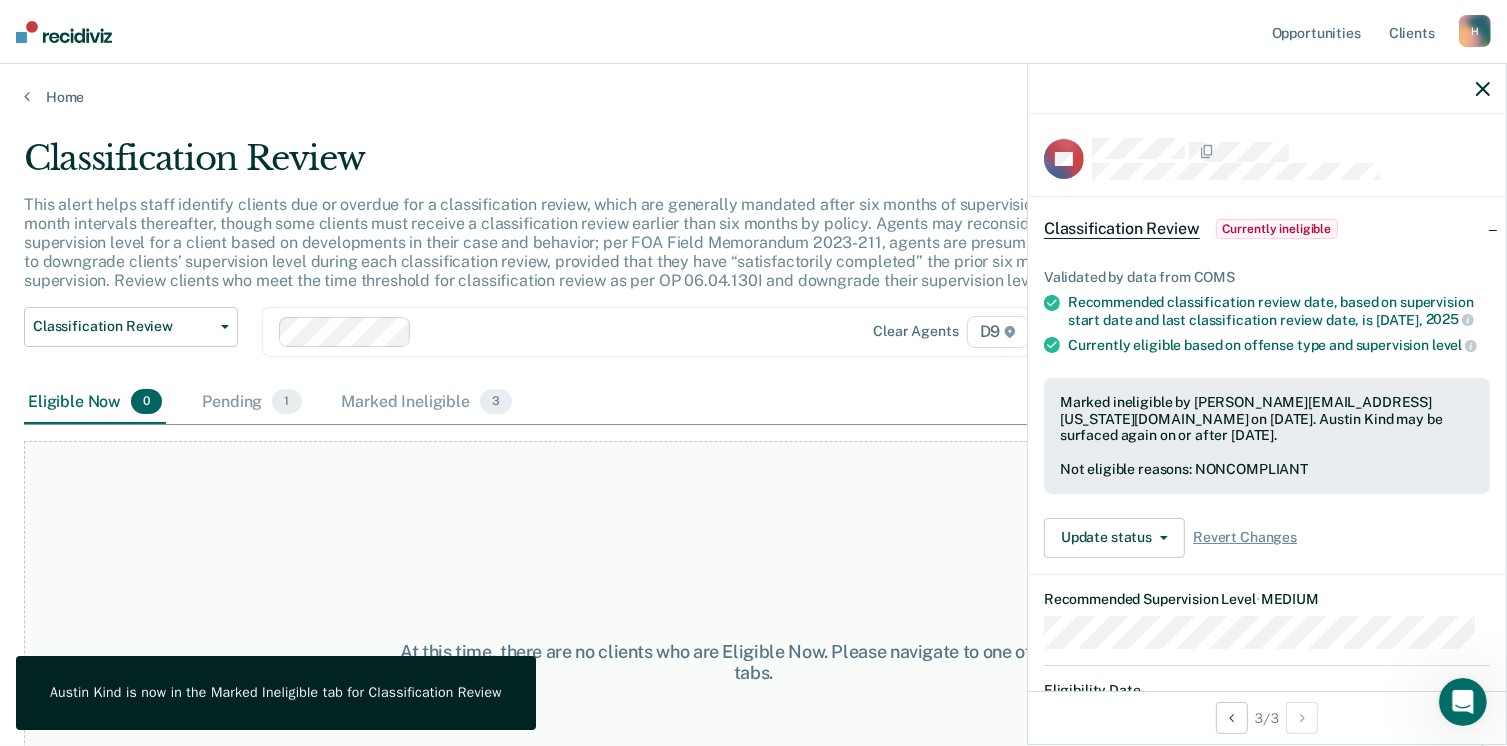 click on "At this time, there are no clients who are Eligible Now. Please navigate to one of the other tabs." at bounding box center [753, 662] 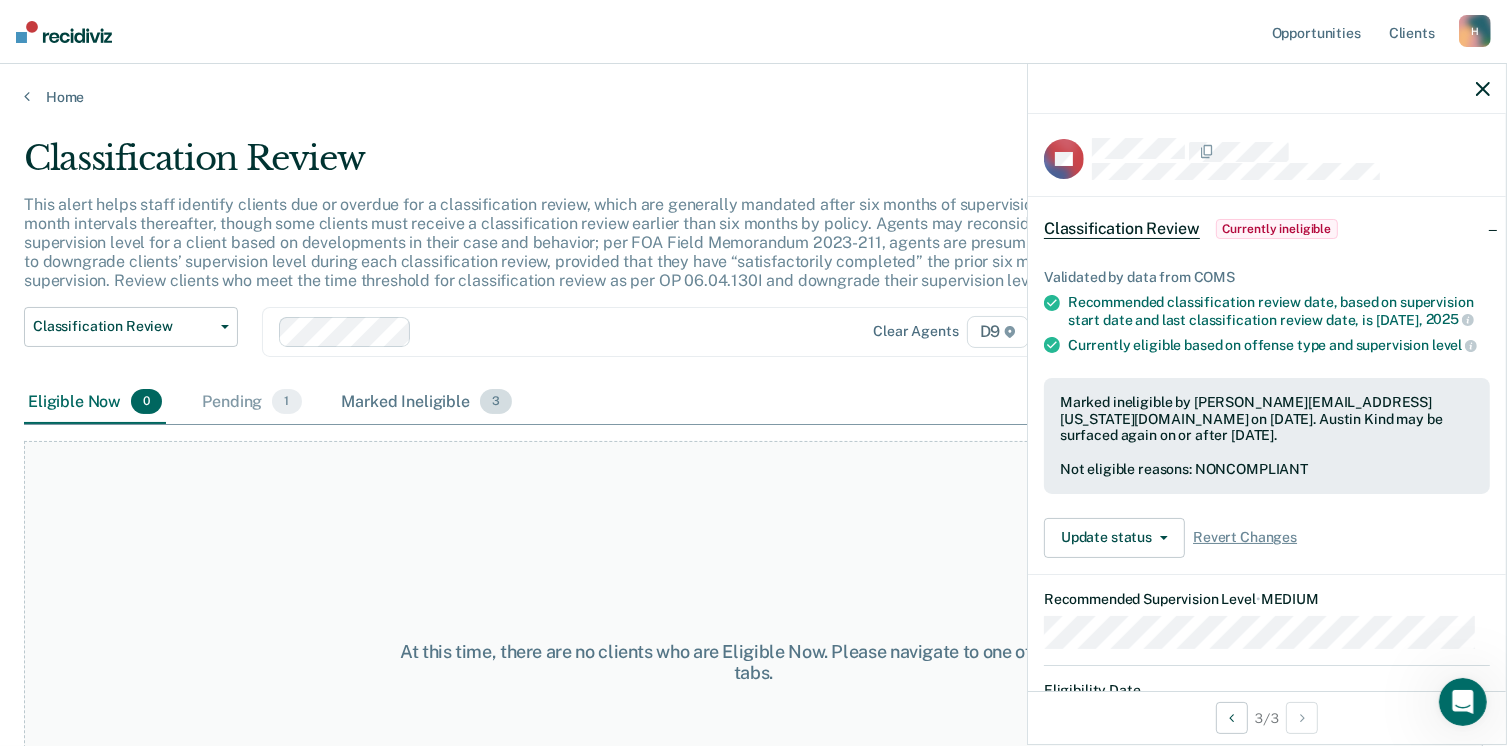 click on "Marked Ineligible 3" at bounding box center (427, 403) 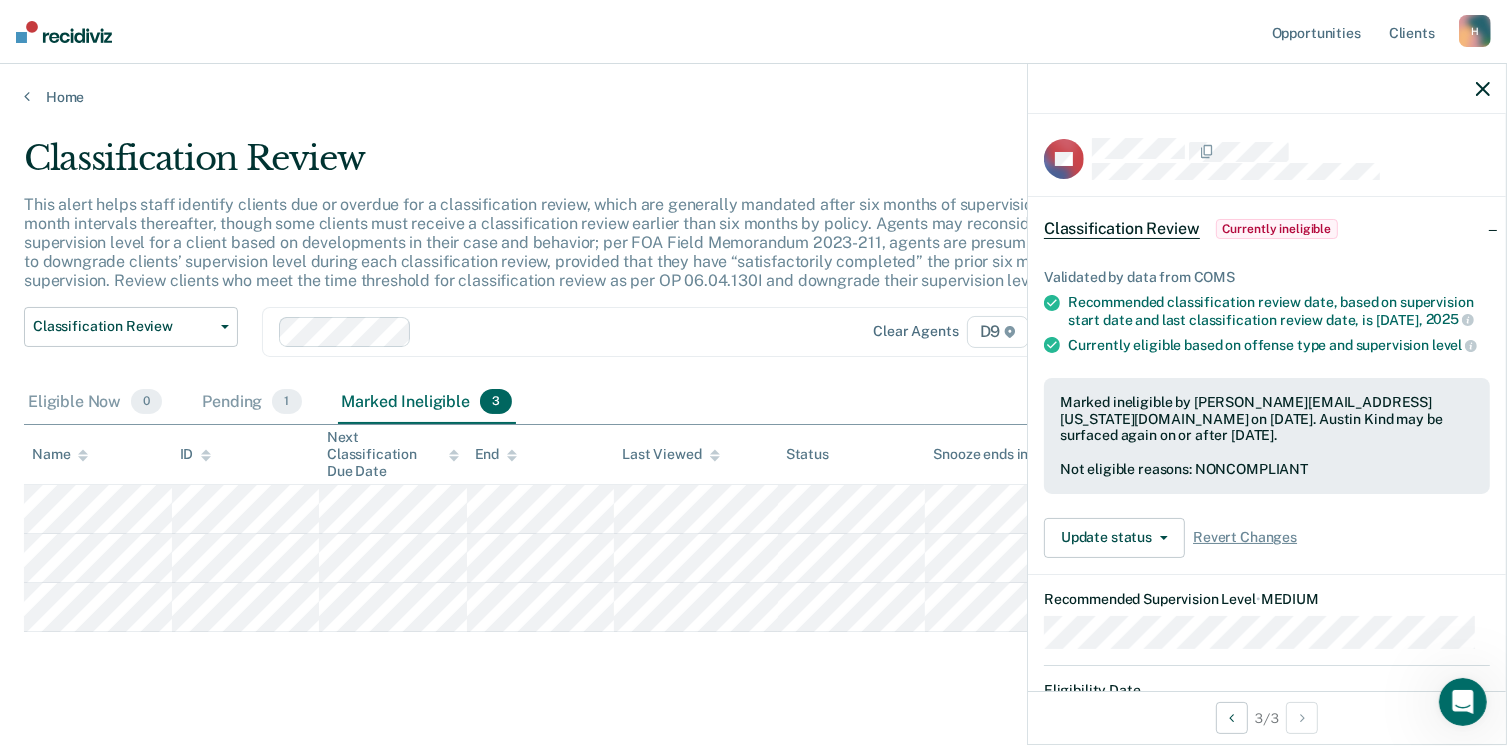 click on "Classification Review   This alert helps staff identify clients due or overdue for a classification review, which are generally mandated after six months of supervision and at six-month intervals thereafter, though some clients must receive a classification review earlier than six months by policy. Agents may reconsider the supervision level for a client based on developments in their case and behavior; per FOA Field Memorandum 2023-211, agents are presumptively required to downgrade clients’ supervision level during each classification review, provided that they have “satisfactorily completed” the prior six months on supervision. Review clients who meet the time threshold for classification review as per OP 06.04.130I and downgrade their supervision level in COMS. Classification Review Classification Review Early Discharge Minimum Telephone Reporting Overdue for Discharge Supervision Level Mismatch Clear   agents D9   Eligible Now 0 Pending 1 Marked Ineligible 3 Name ID Next Classification Due Date" at bounding box center [753, 438] 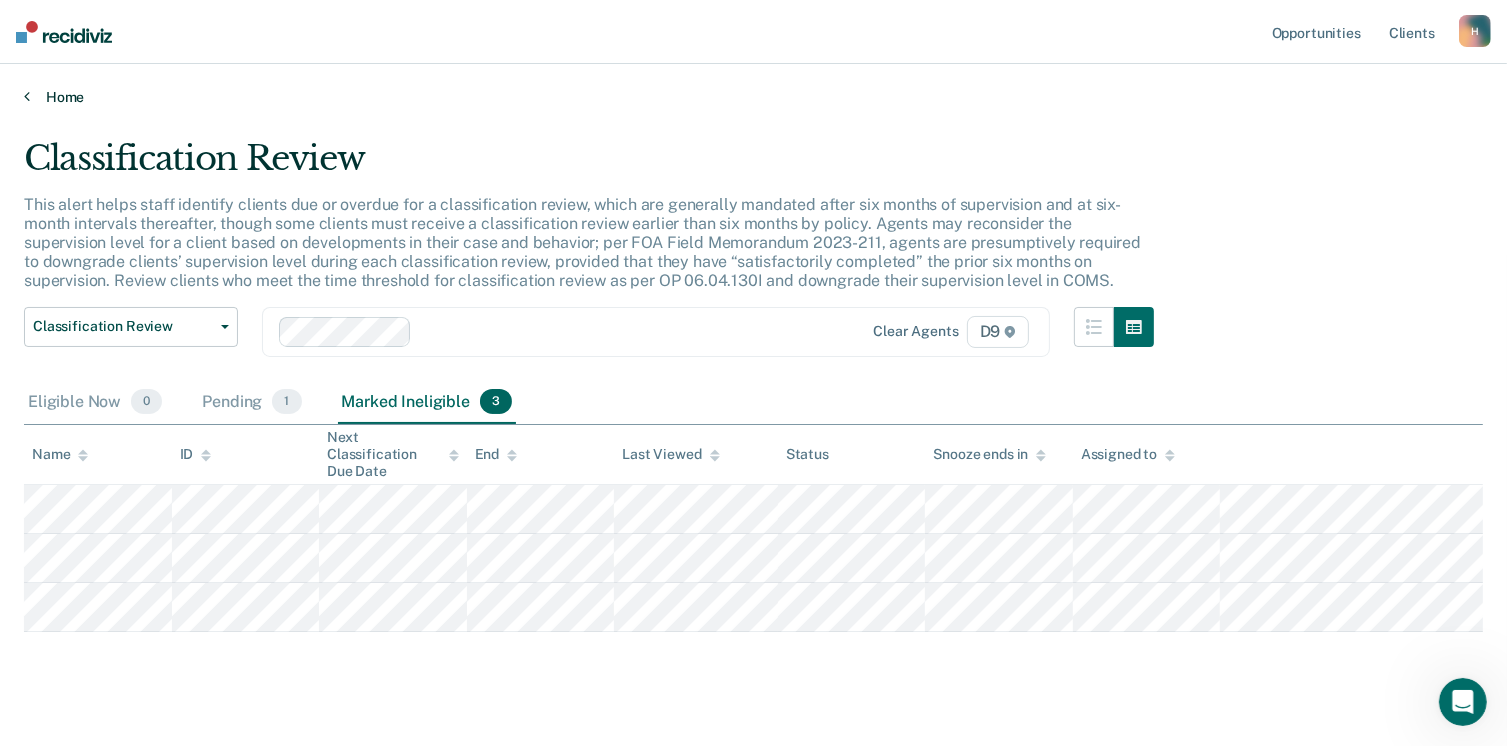 click on "Home" at bounding box center [753, 97] 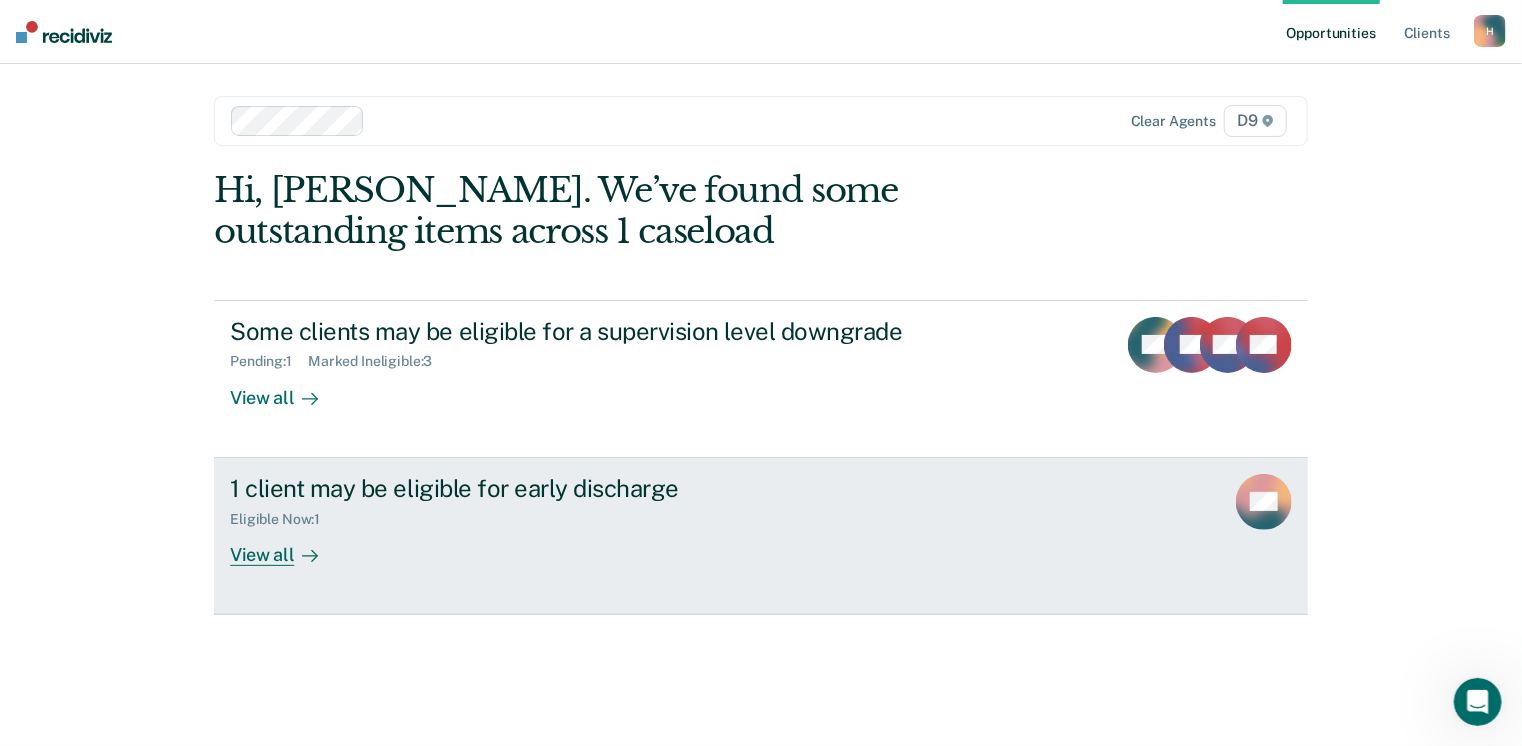 click on "View all" at bounding box center (286, 546) 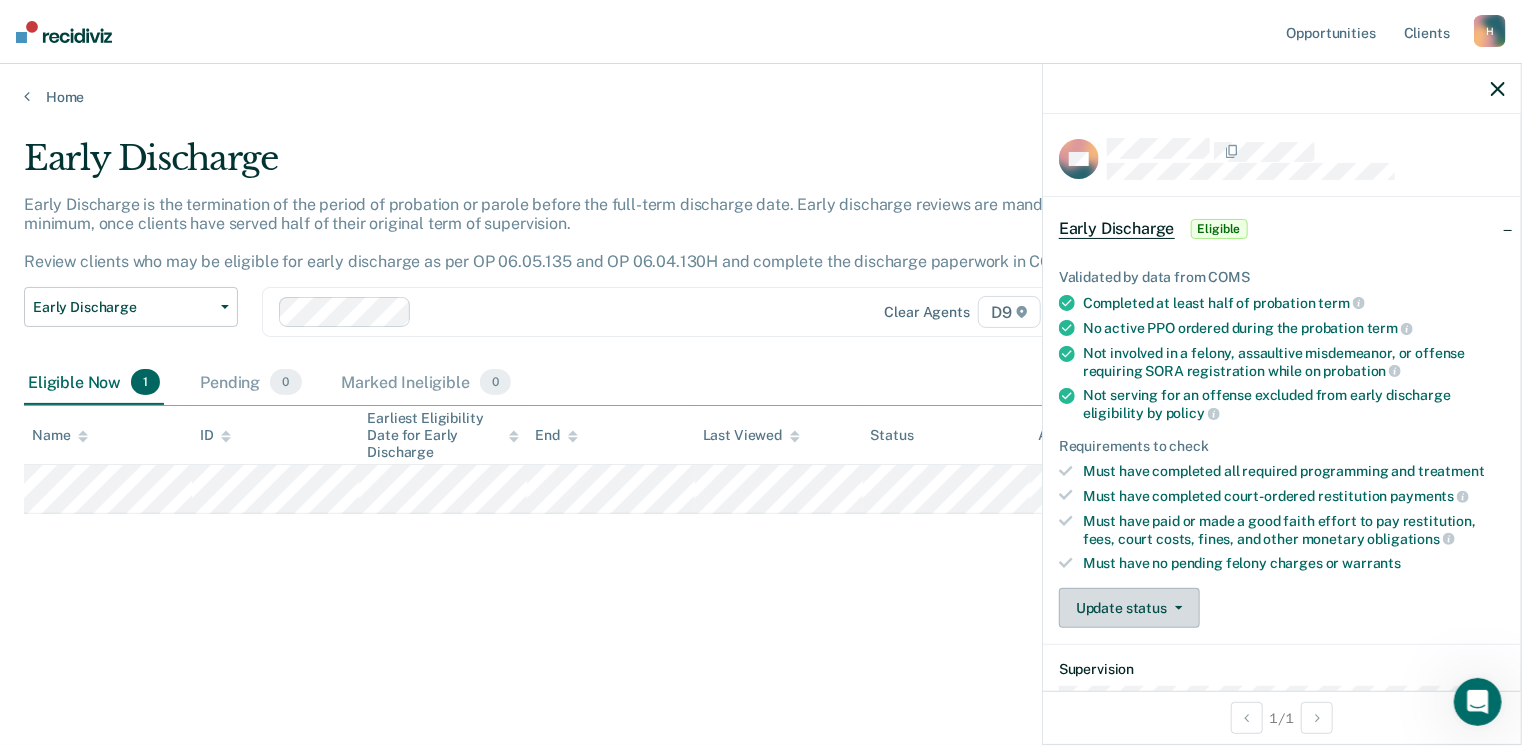 click on "Update status" at bounding box center (1129, 608) 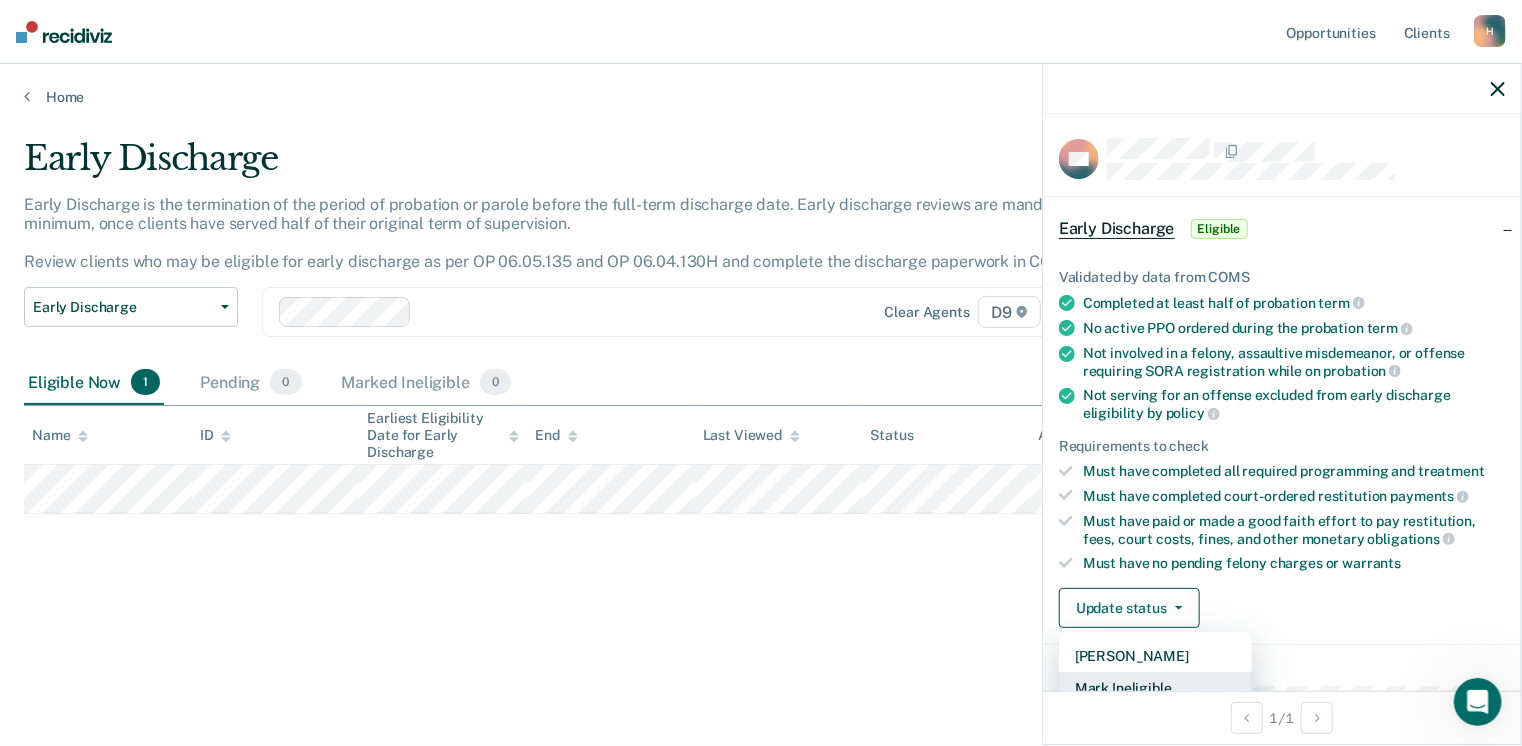 scroll, scrollTop: 5, scrollLeft: 0, axis: vertical 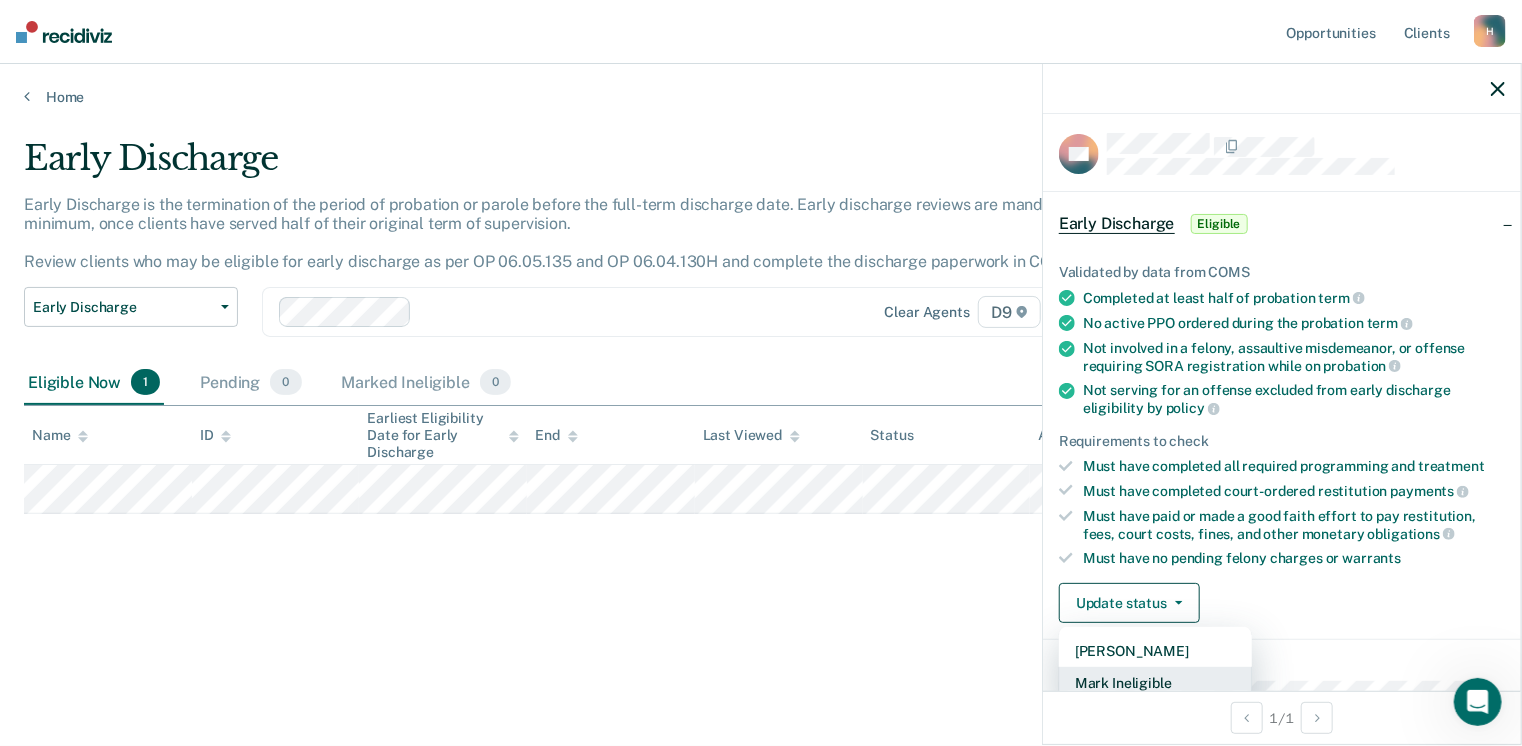 click on "Mark Ineligible" at bounding box center (1155, 683) 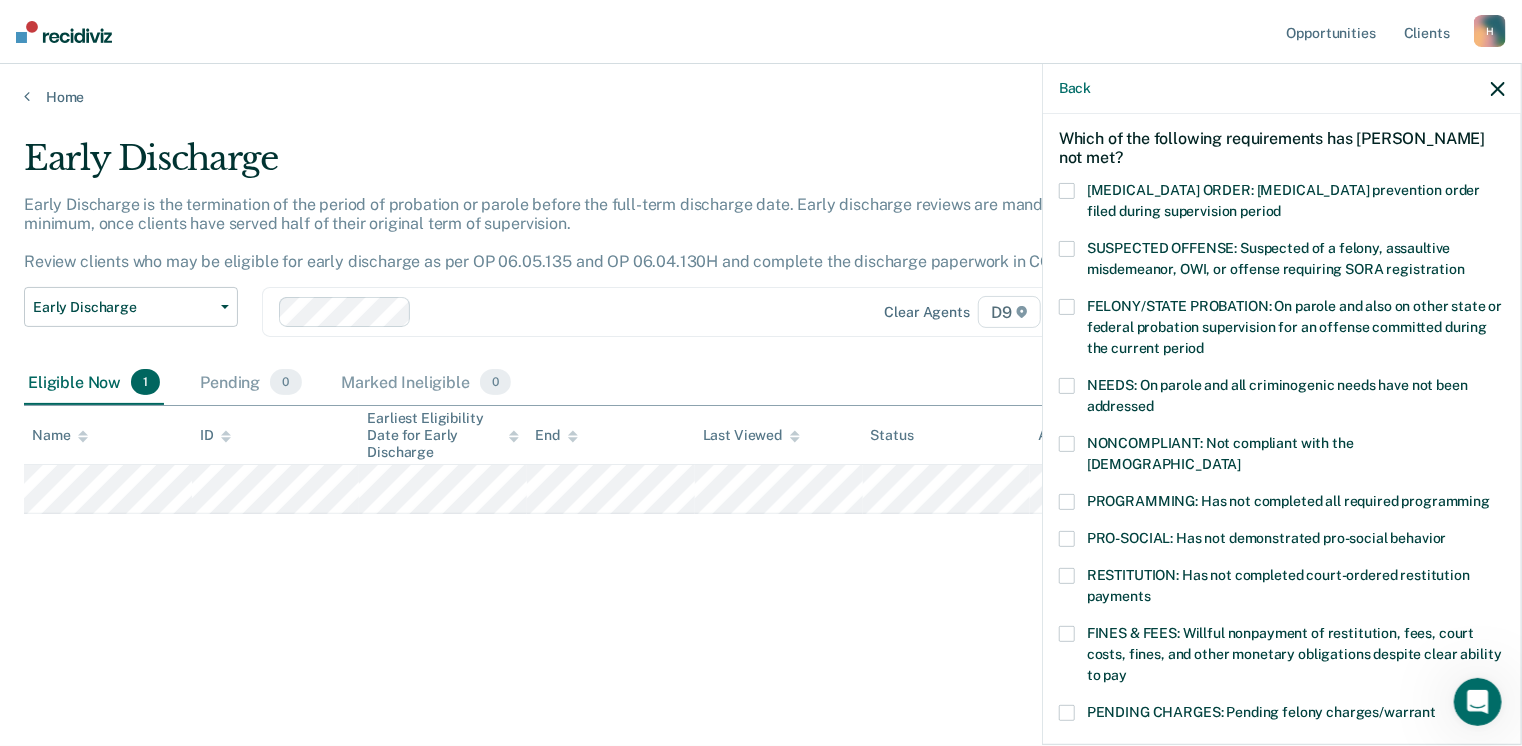 scroll, scrollTop: 96, scrollLeft: 0, axis: vertical 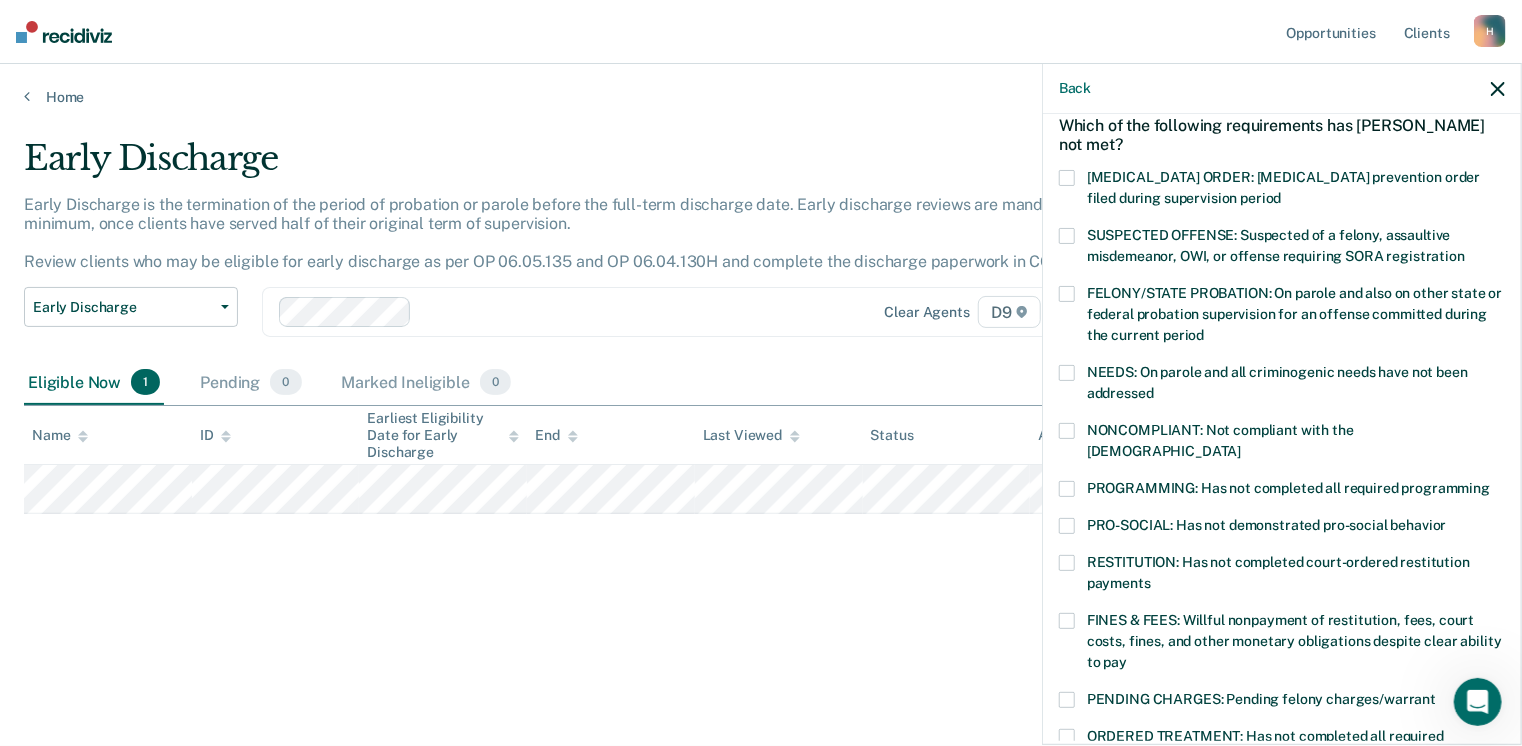 click at bounding box center (1067, 489) 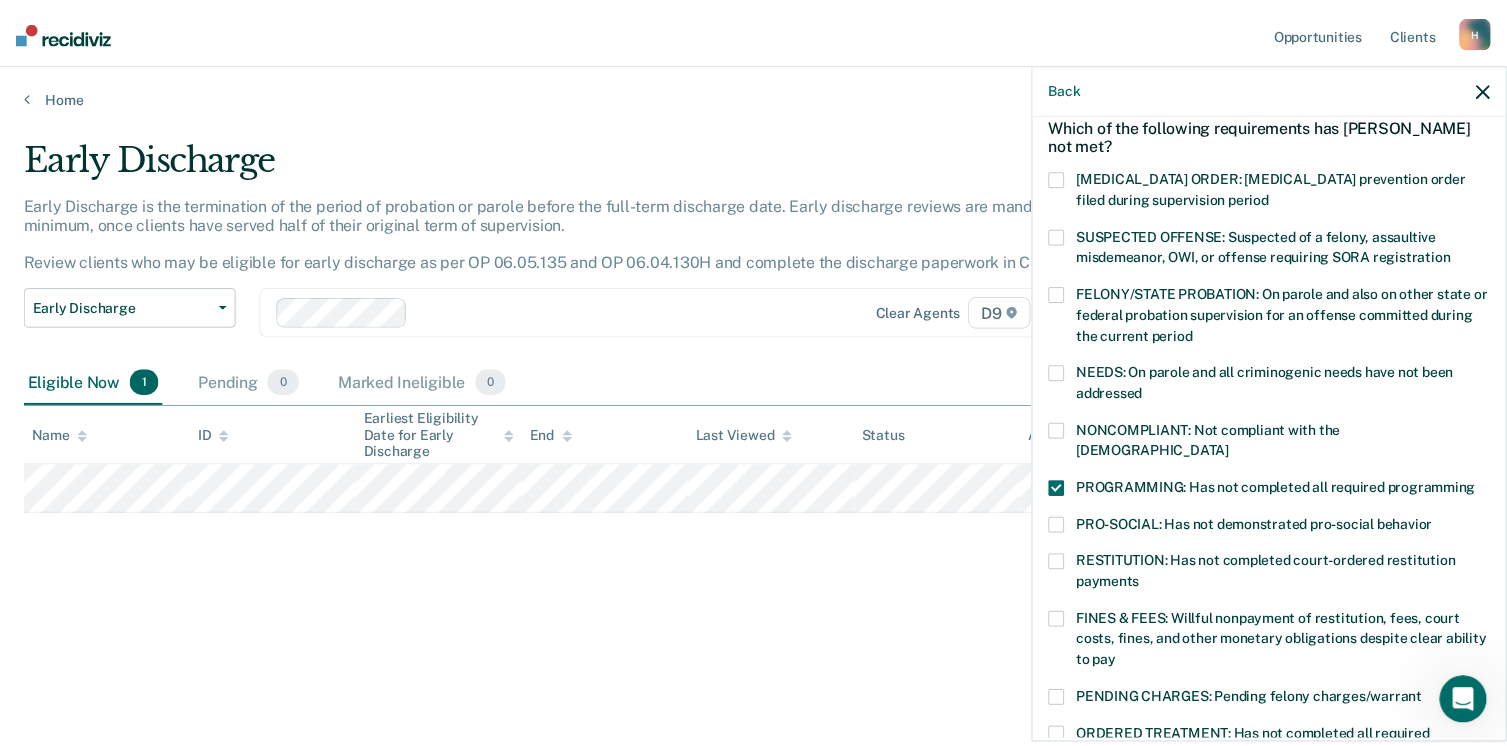 scroll, scrollTop: 630, scrollLeft: 0, axis: vertical 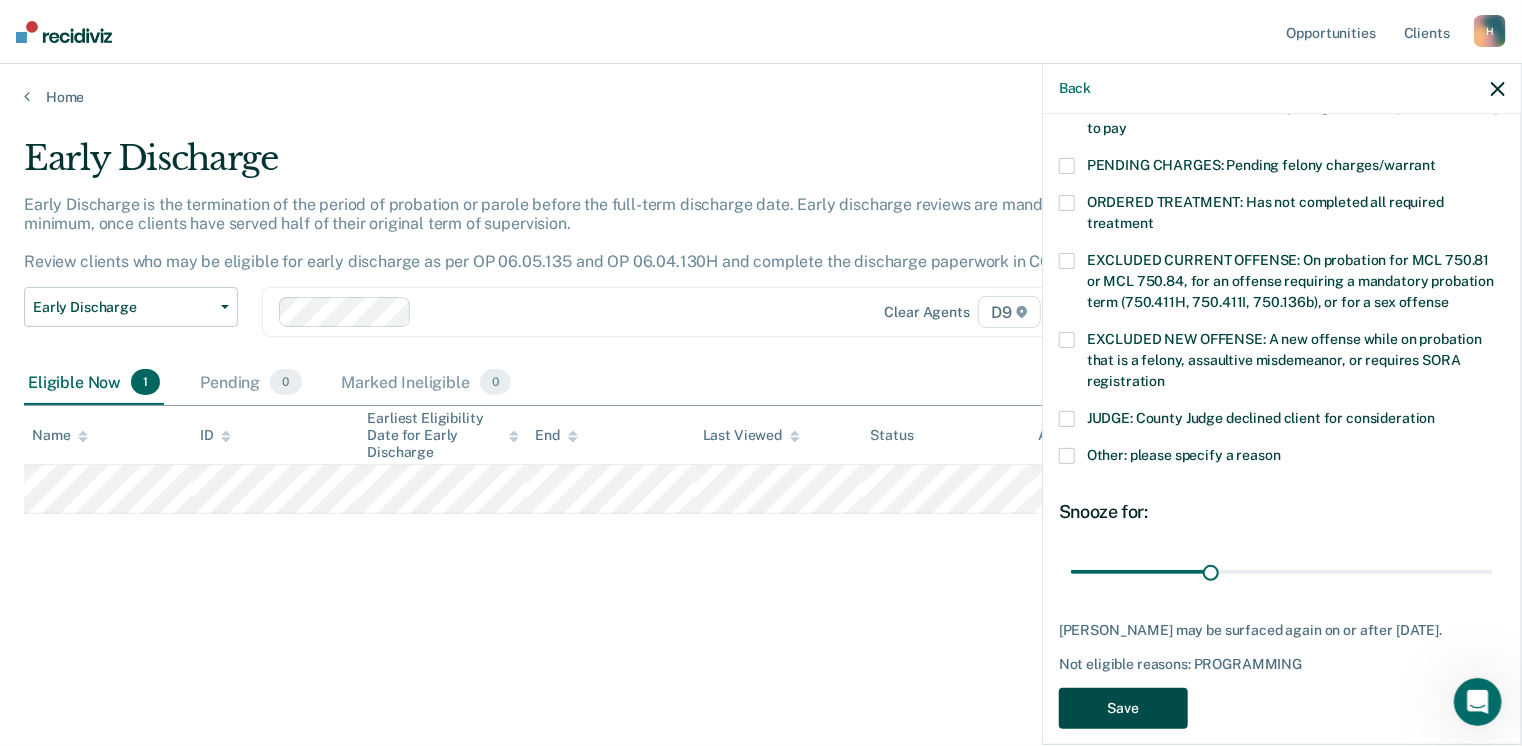 click on "Save" at bounding box center [1123, 708] 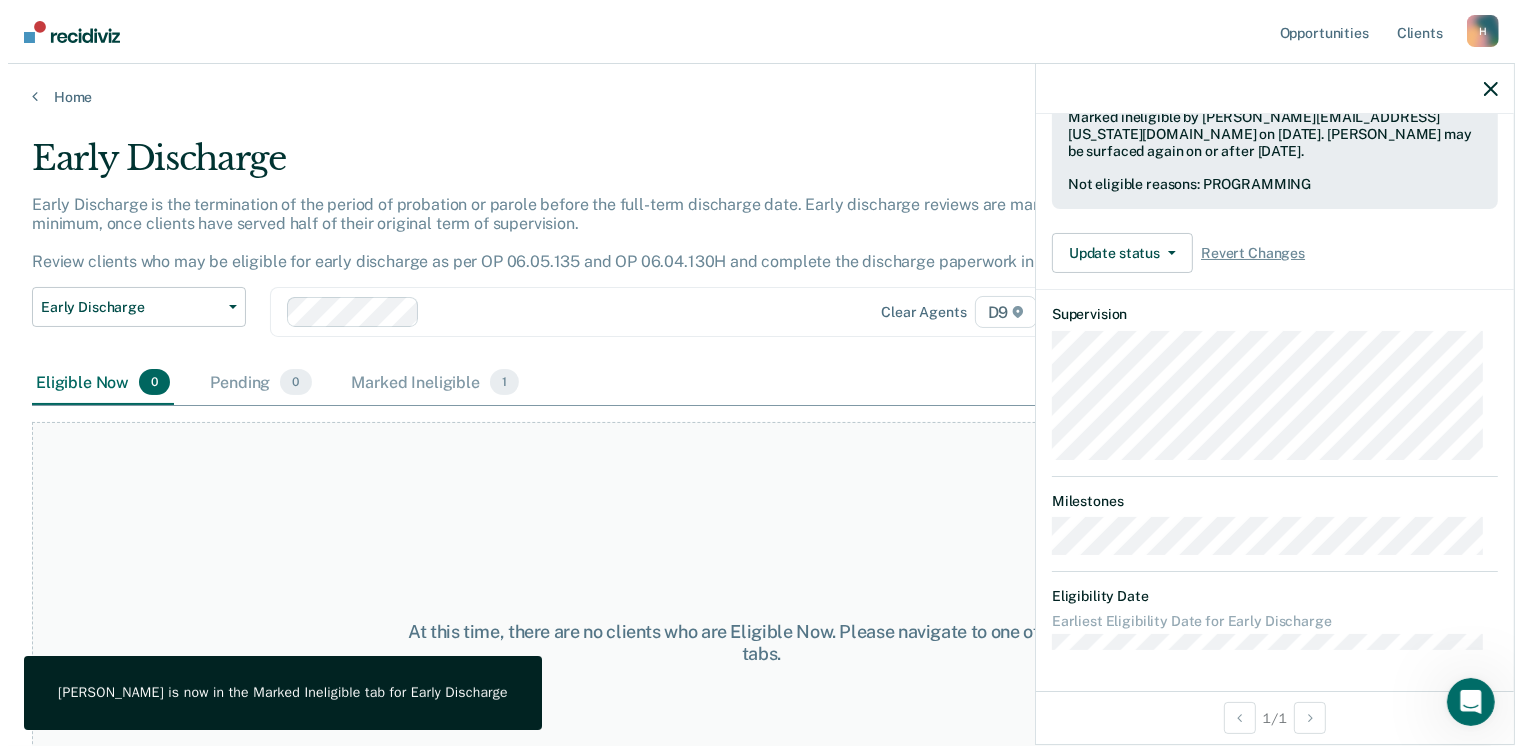 scroll, scrollTop: 477, scrollLeft: 0, axis: vertical 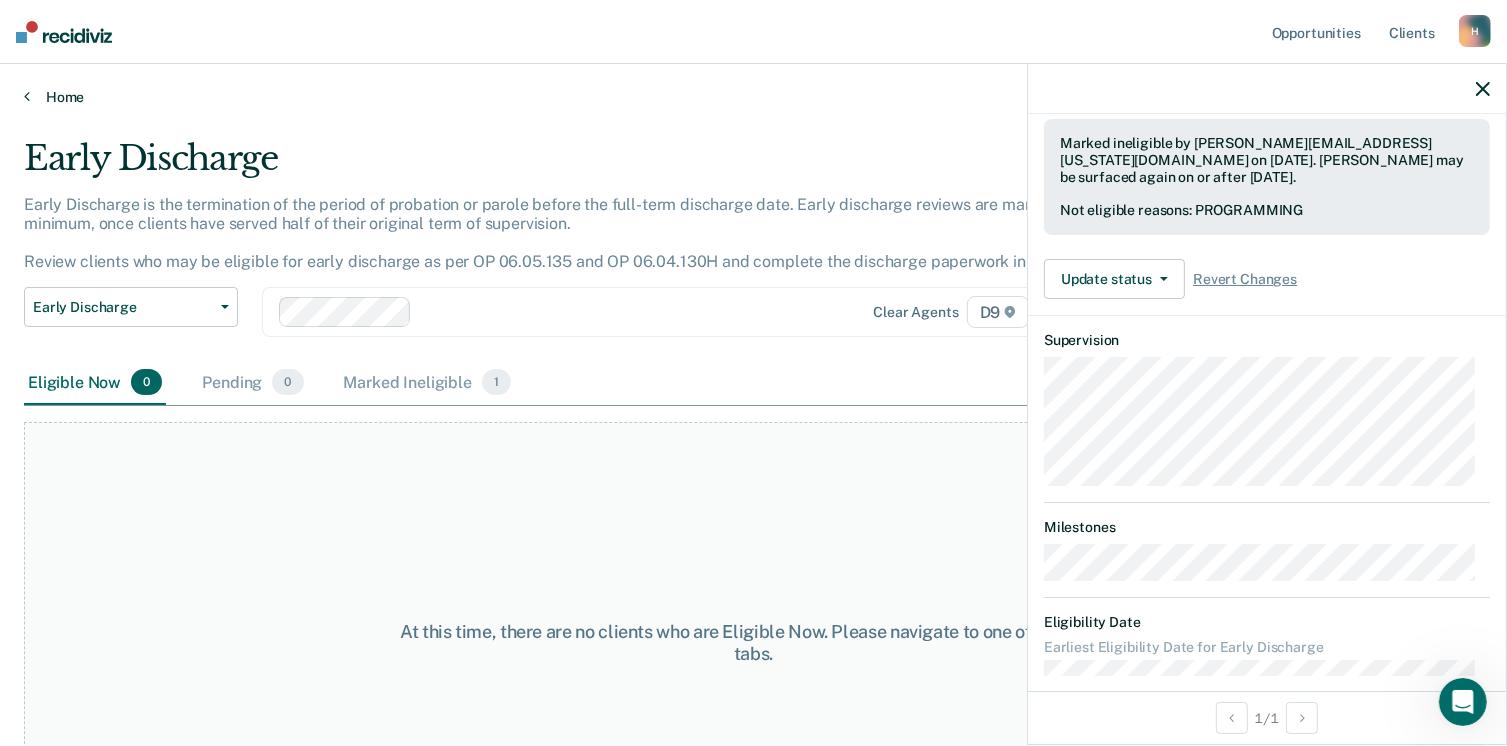 click on "Home" at bounding box center (753, 97) 